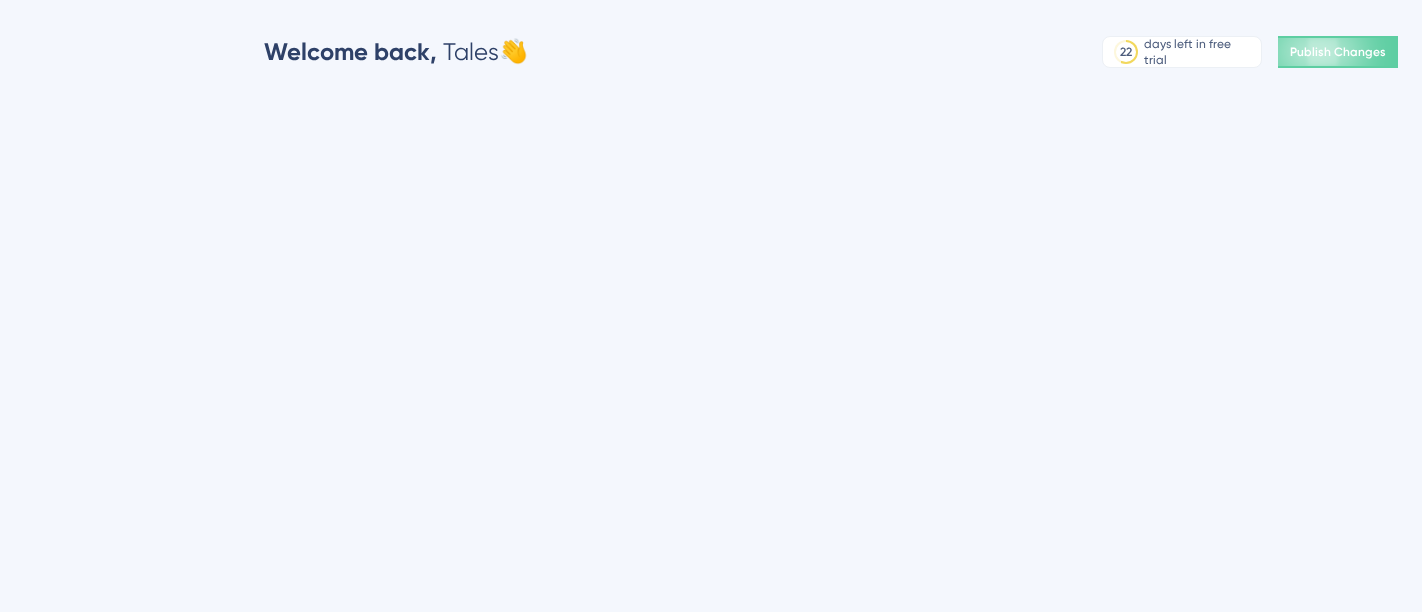 scroll, scrollTop: 0, scrollLeft: 0, axis: both 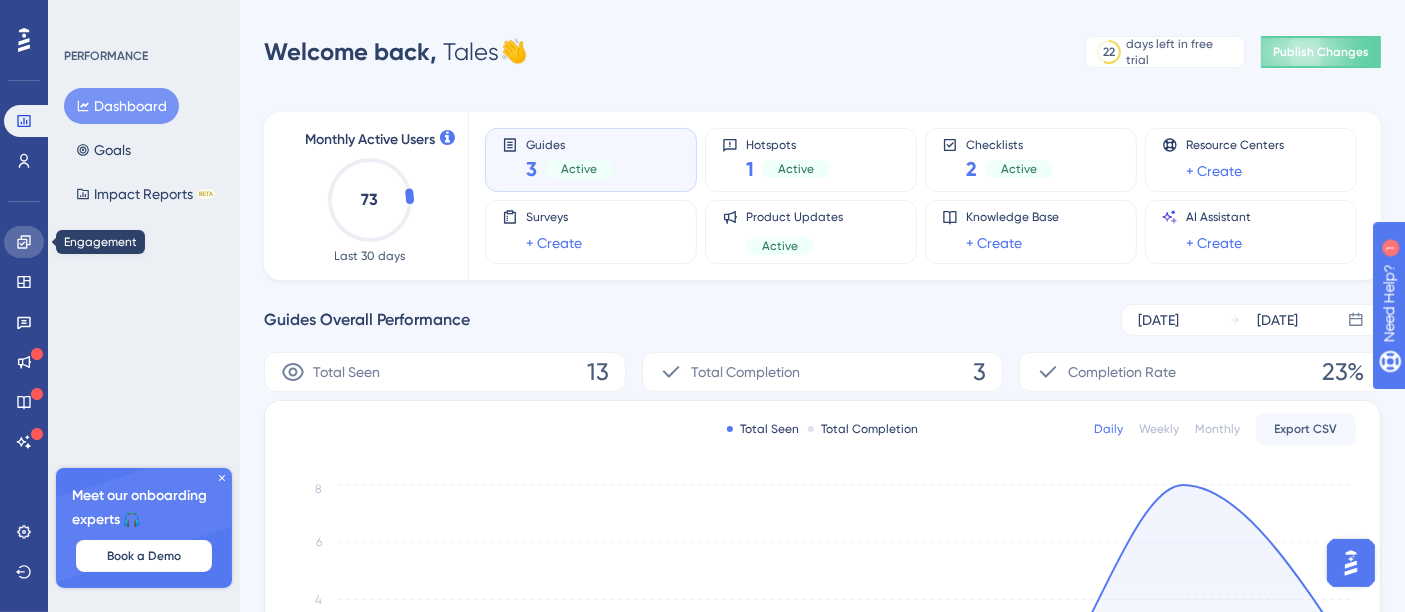 click 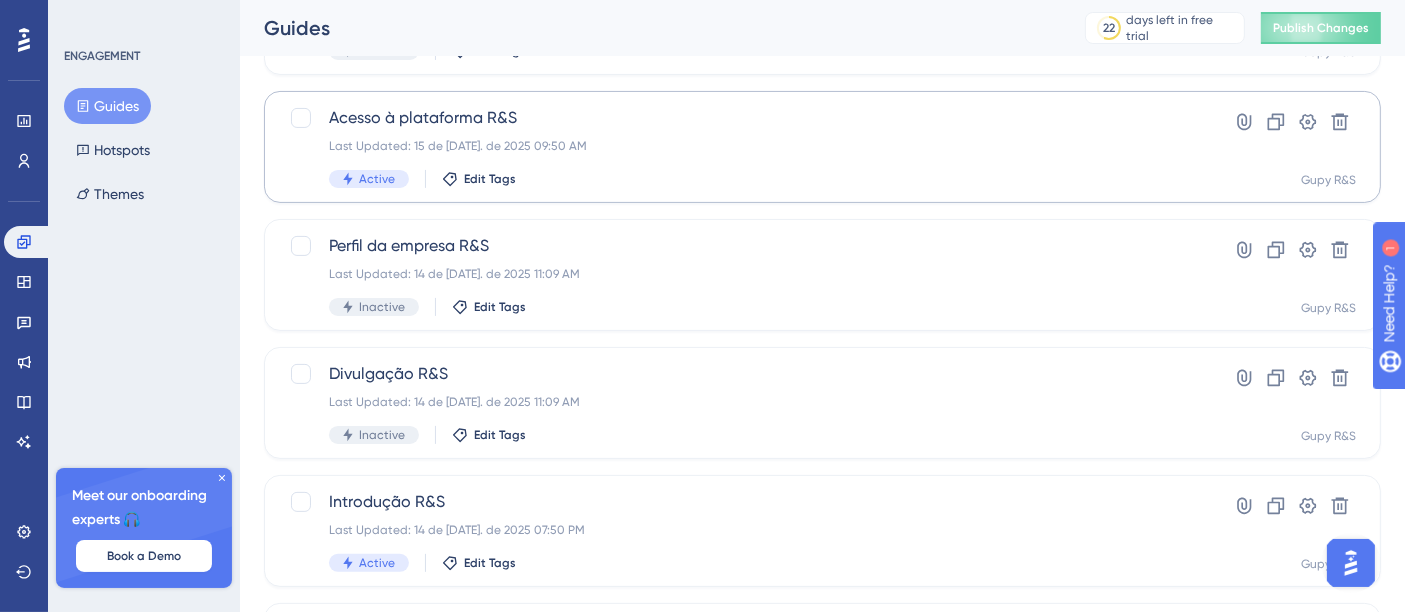 scroll, scrollTop: 642, scrollLeft: 0, axis: vertical 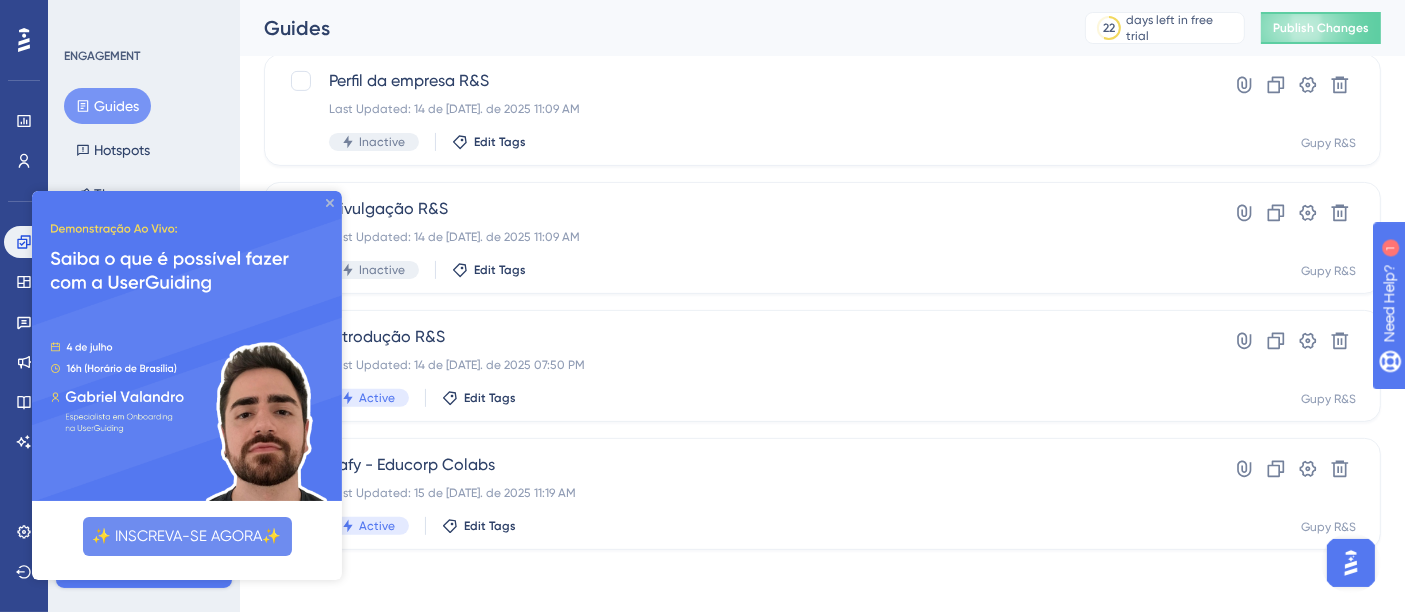 click 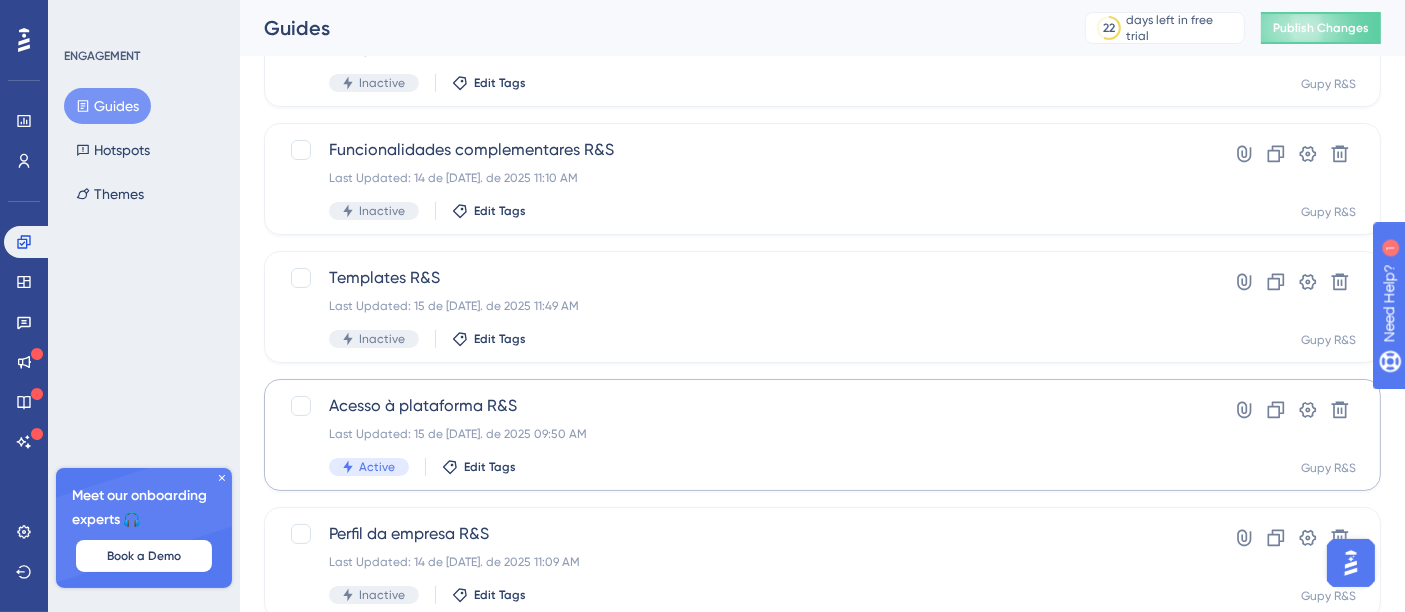 scroll, scrollTop: 333, scrollLeft: 0, axis: vertical 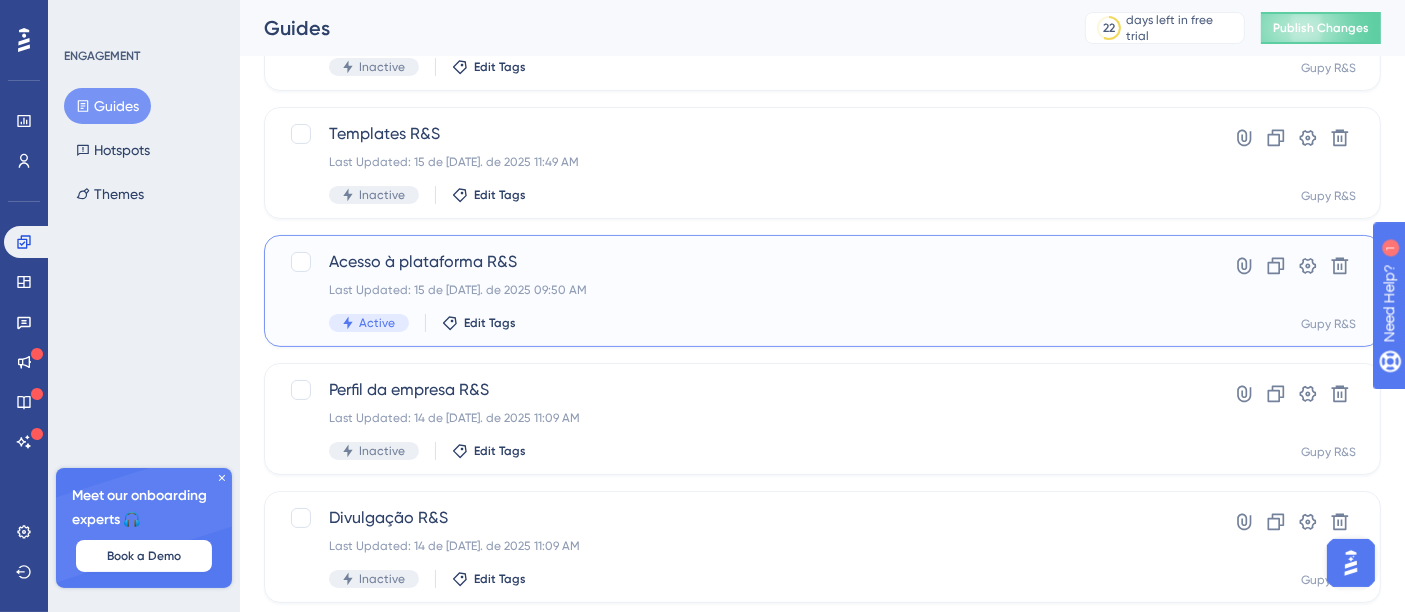 click on "Acesso à plataforma R&S Last Updated: 15 de jul. de 2025 09:50 AM Active Edit Tags" at bounding box center (742, 291) 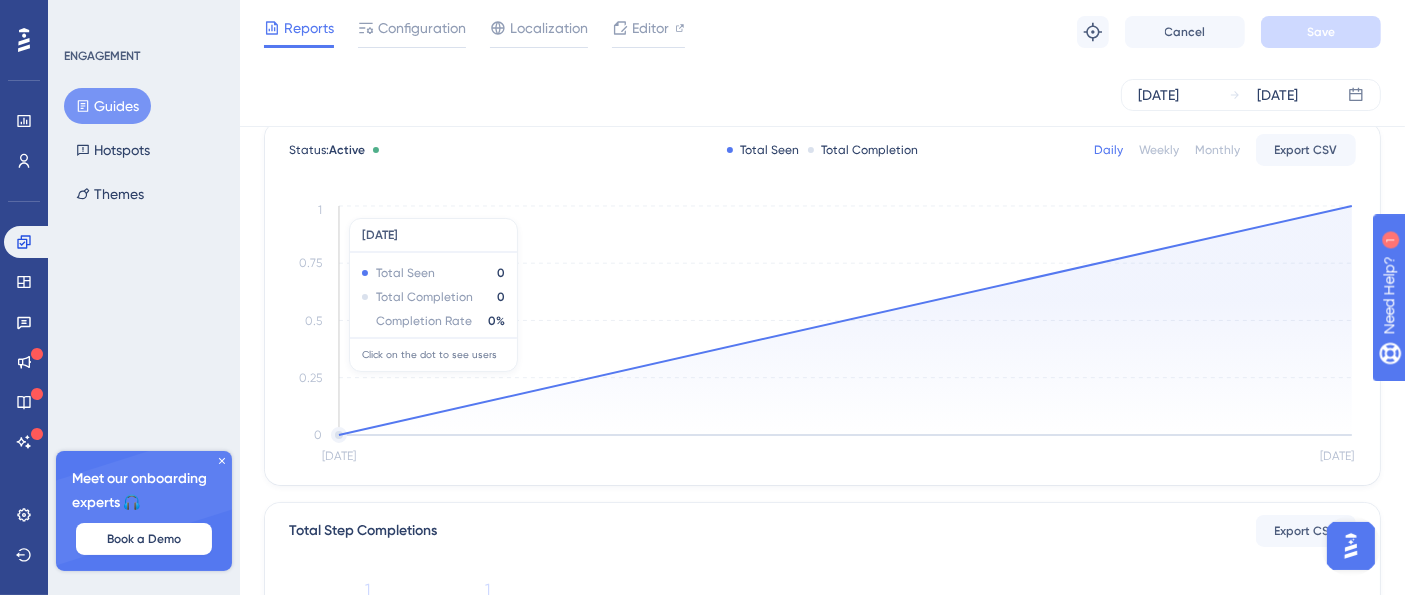 scroll, scrollTop: 0, scrollLeft: 0, axis: both 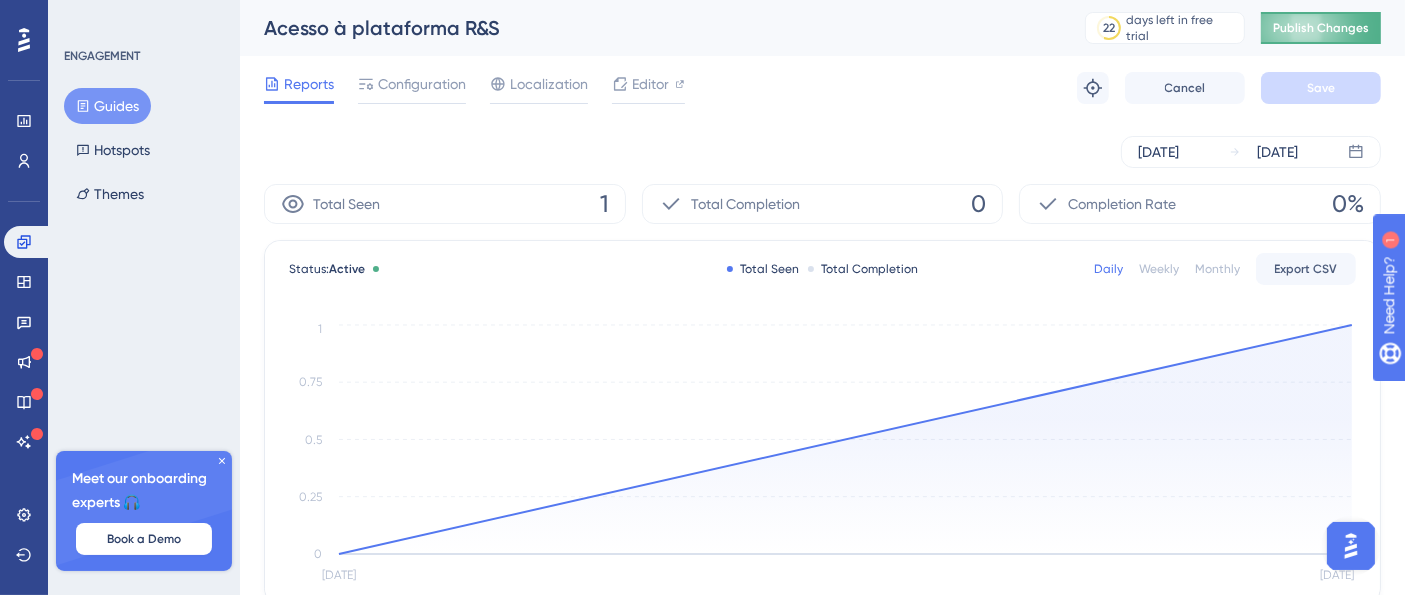 click on "Publish Changes" at bounding box center (1321, 28) 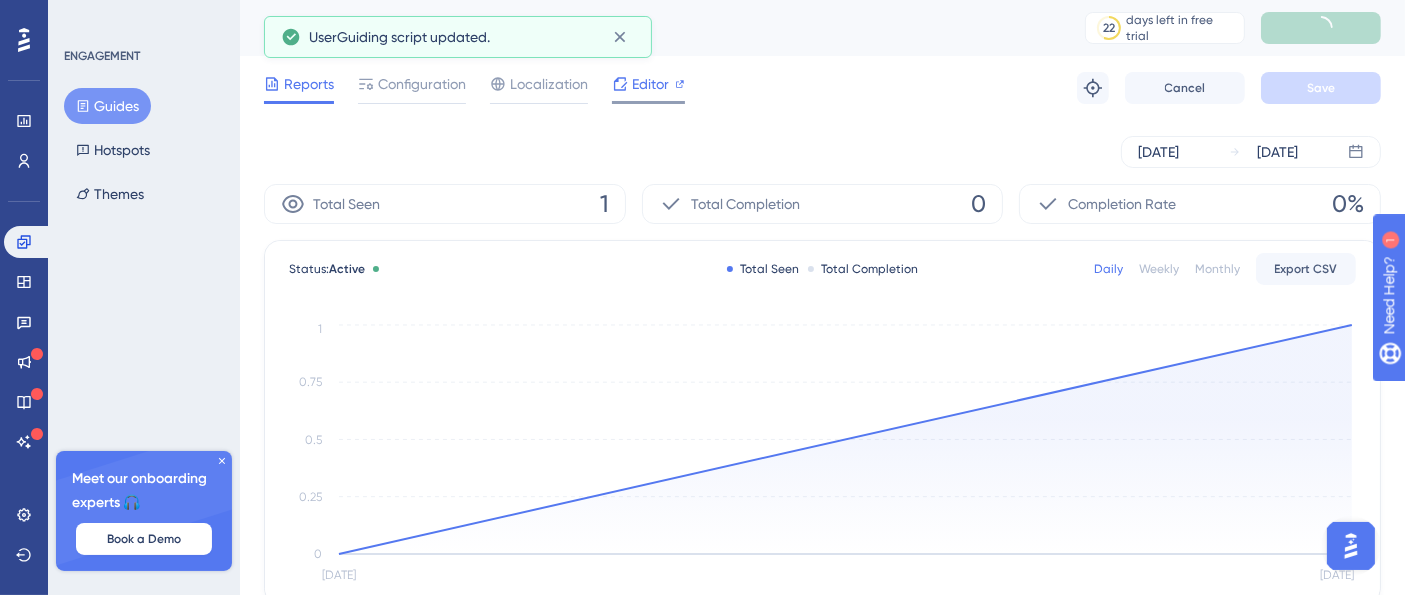 click on "Editor" at bounding box center [648, 88] 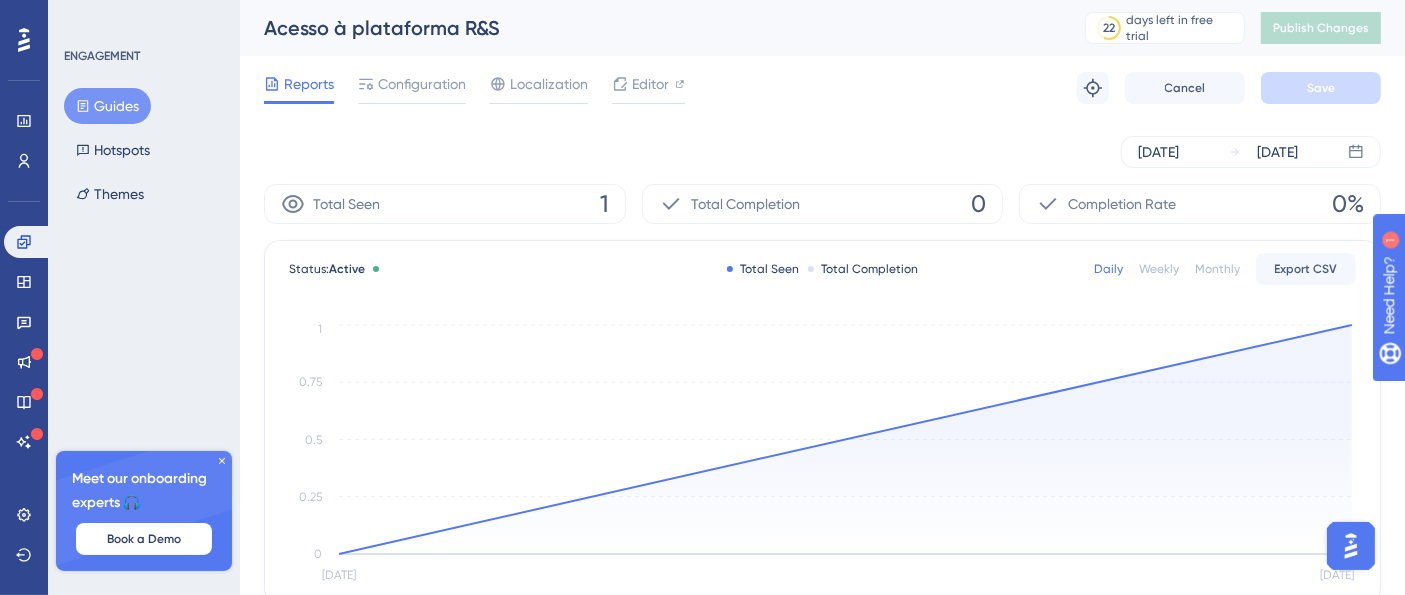 click on "Guides" at bounding box center [107, 106] 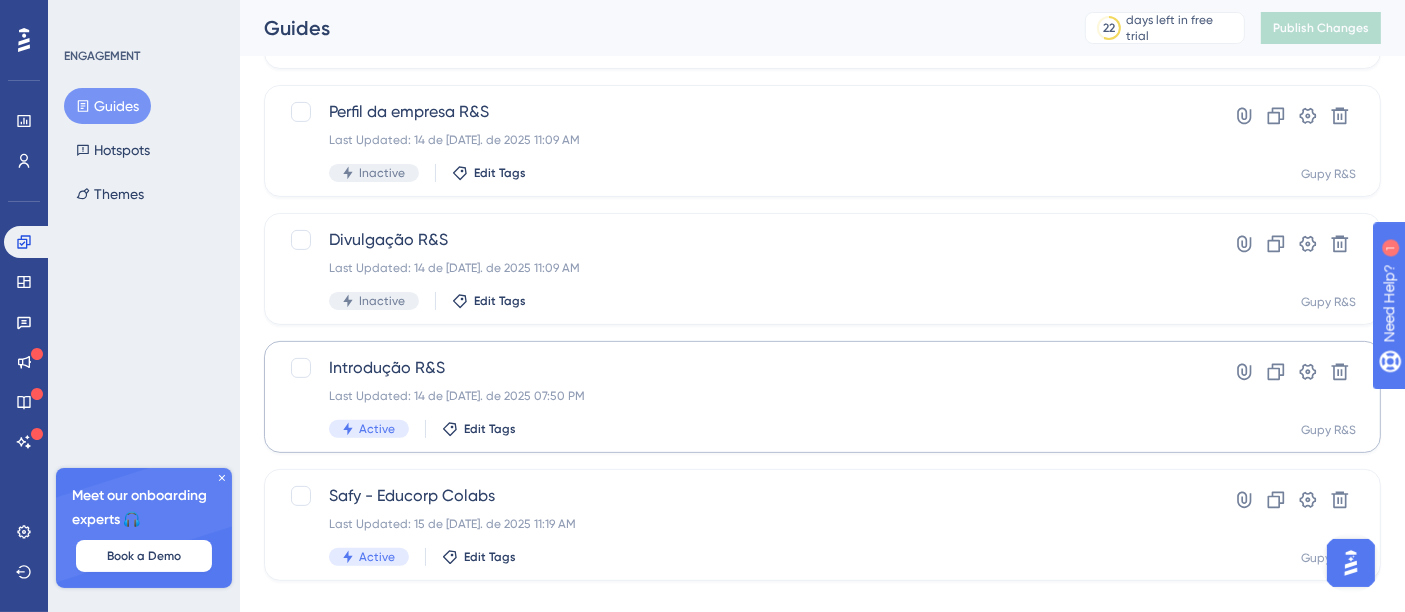 scroll, scrollTop: 642, scrollLeft: 0, axis: vertical 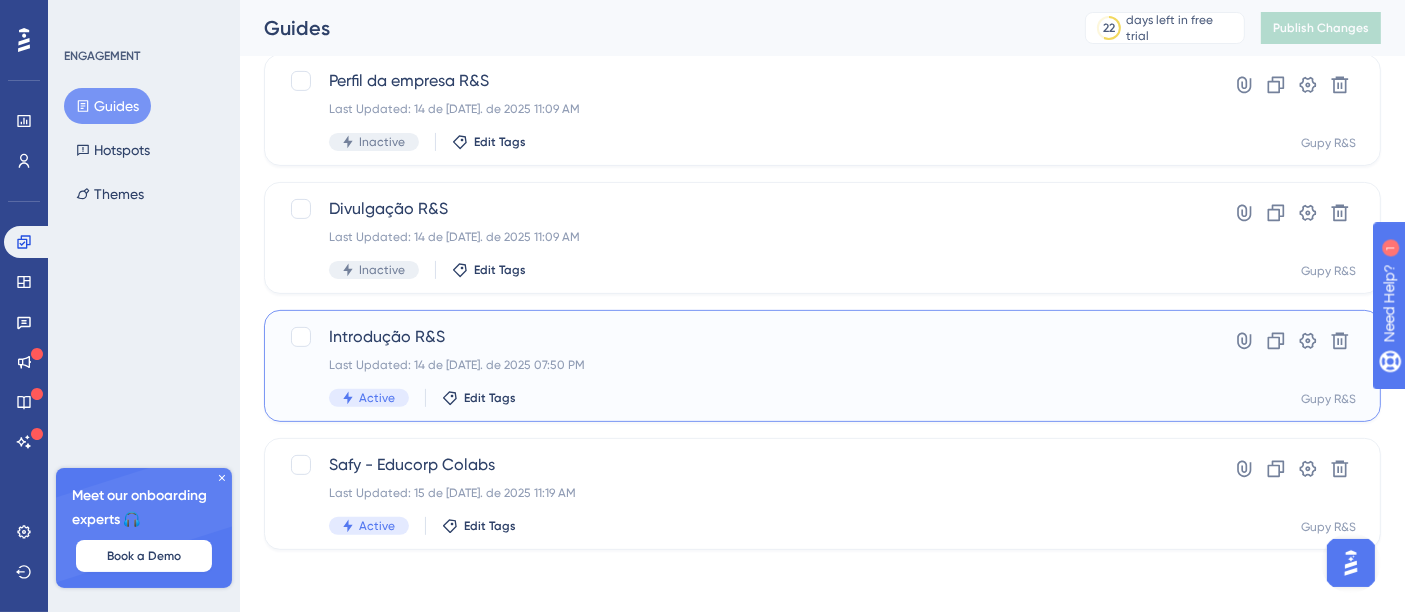 click on "Introdução R&S Last Updated: 14 de jul. de 2025 07:50 PM Active Edit Tags" at bounding box center [742, 366] 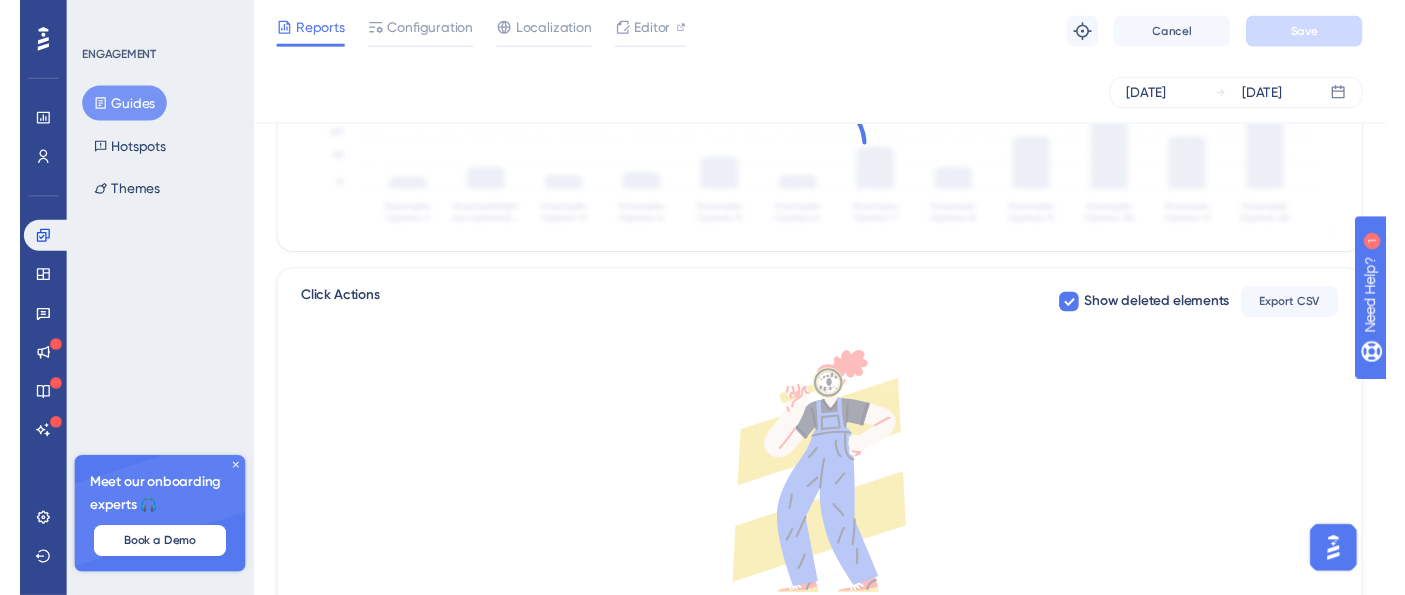 scroll, scrollTop: 0, scrollLeft: 0, axis: both 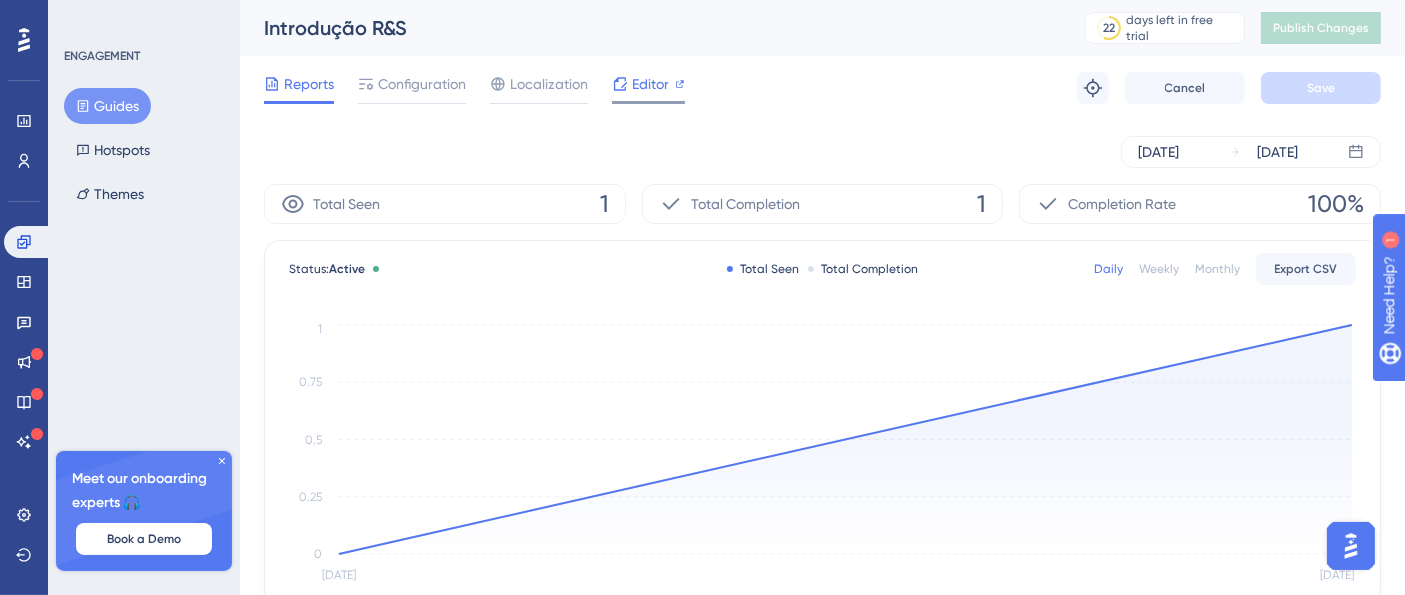 click on "Editor" at bounding box center [650, 84] 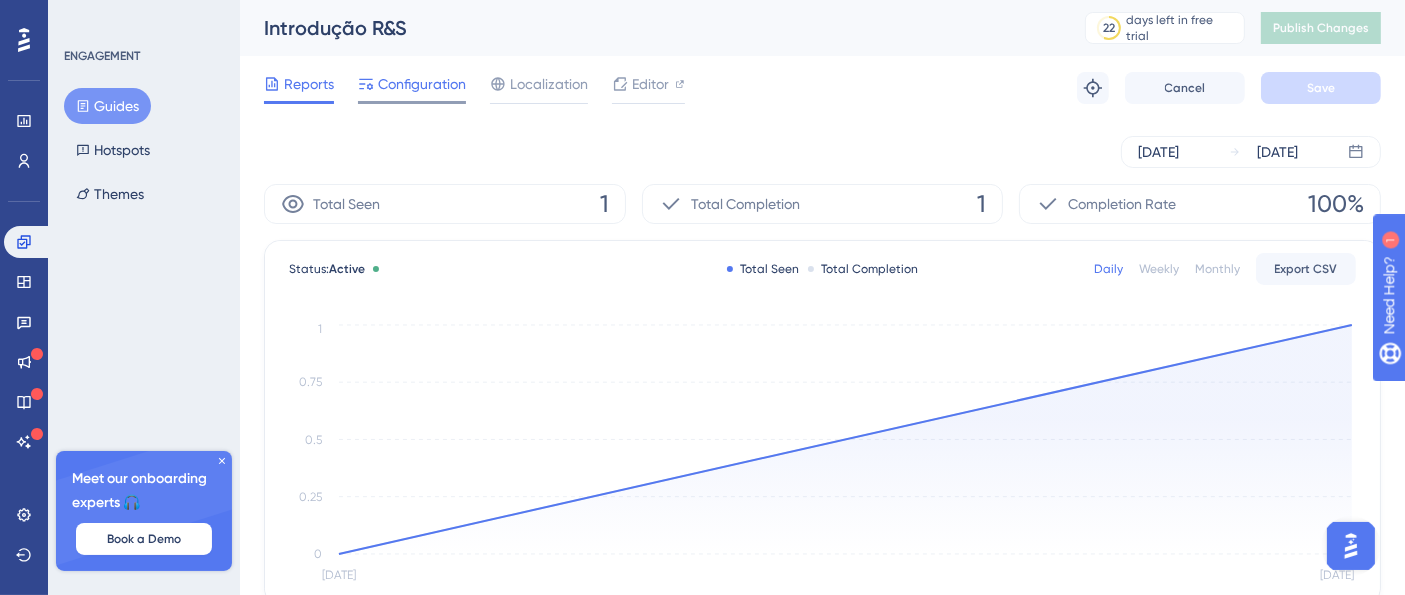 click on "Configuration" at bounding box center (422, 84) 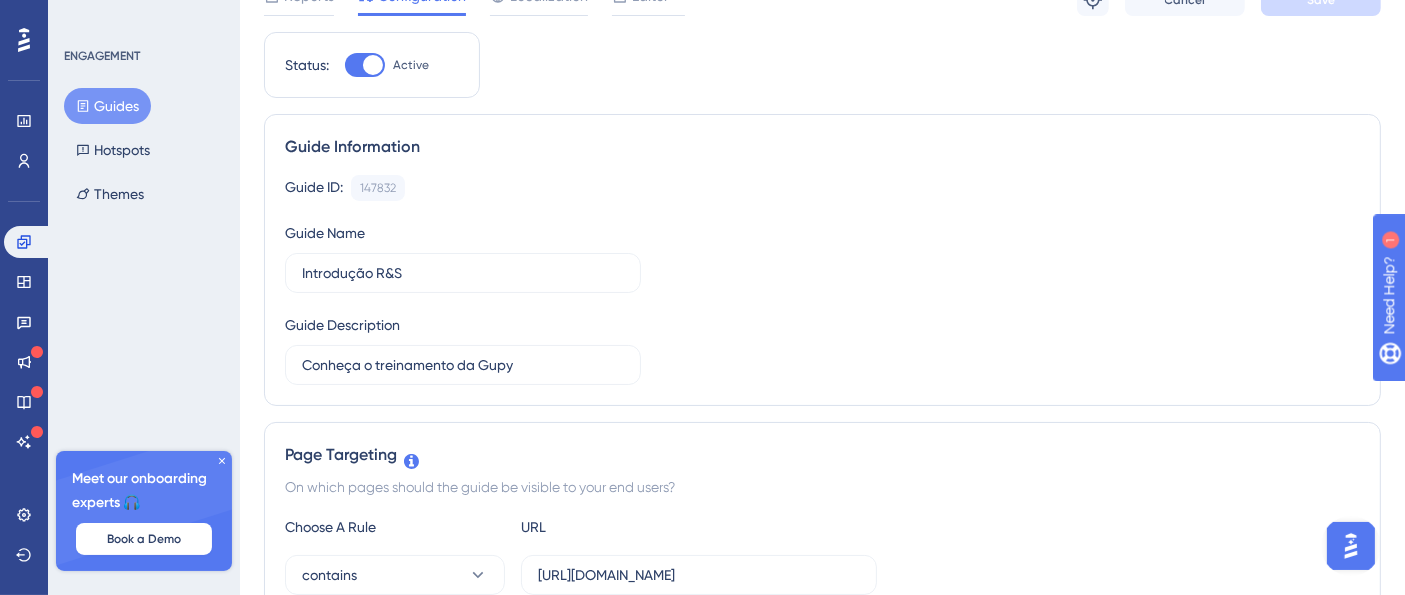 scroll, scrollTop: 0, scrollLeft: 0, axis: both 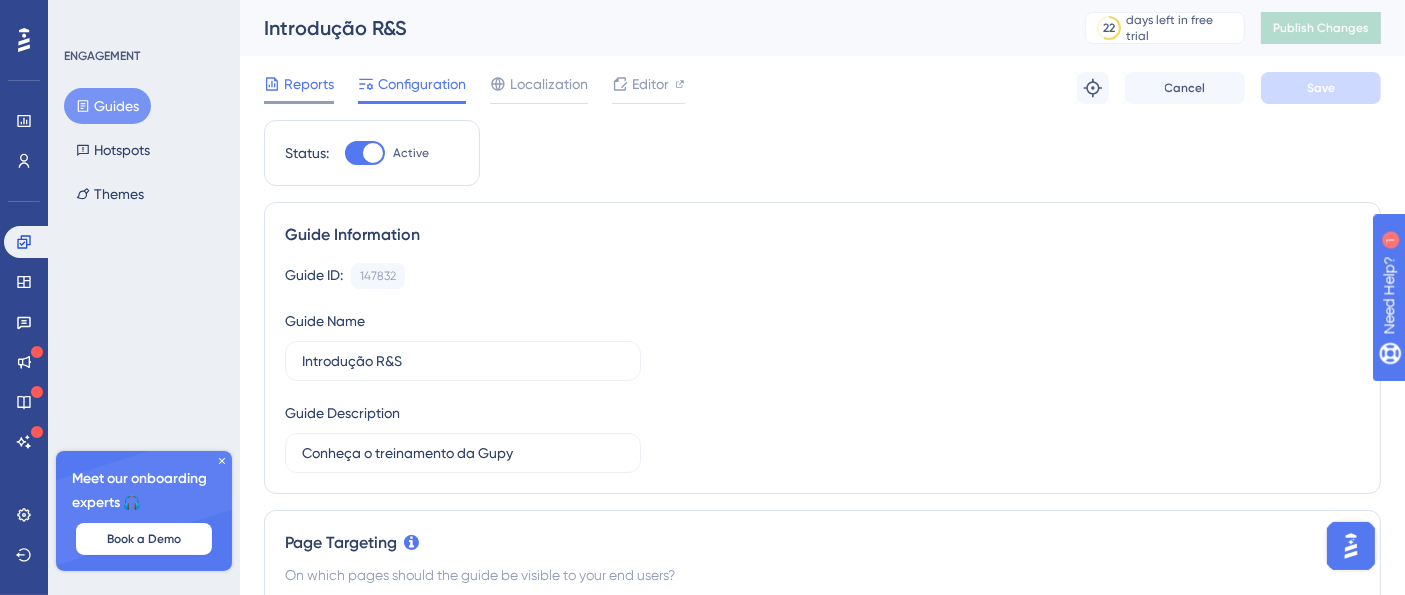 click on "Reports" at bounding box center (309, 84) 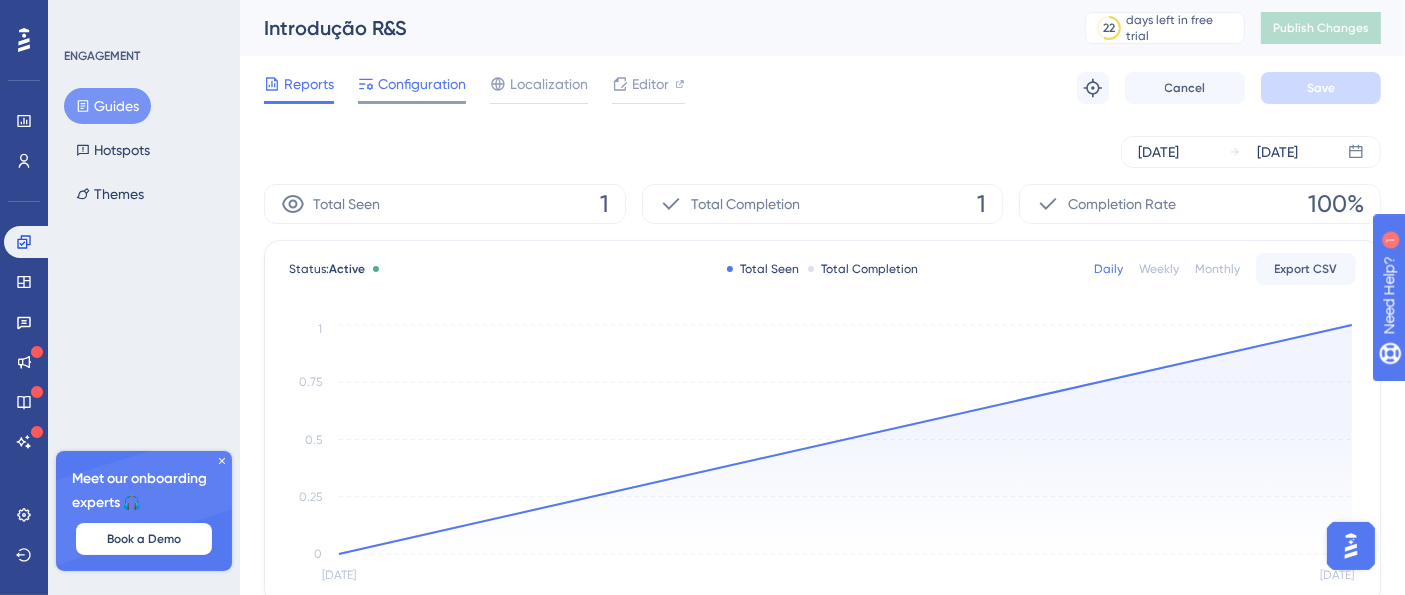 click on "Configuration" at bounding box center (422, 84) 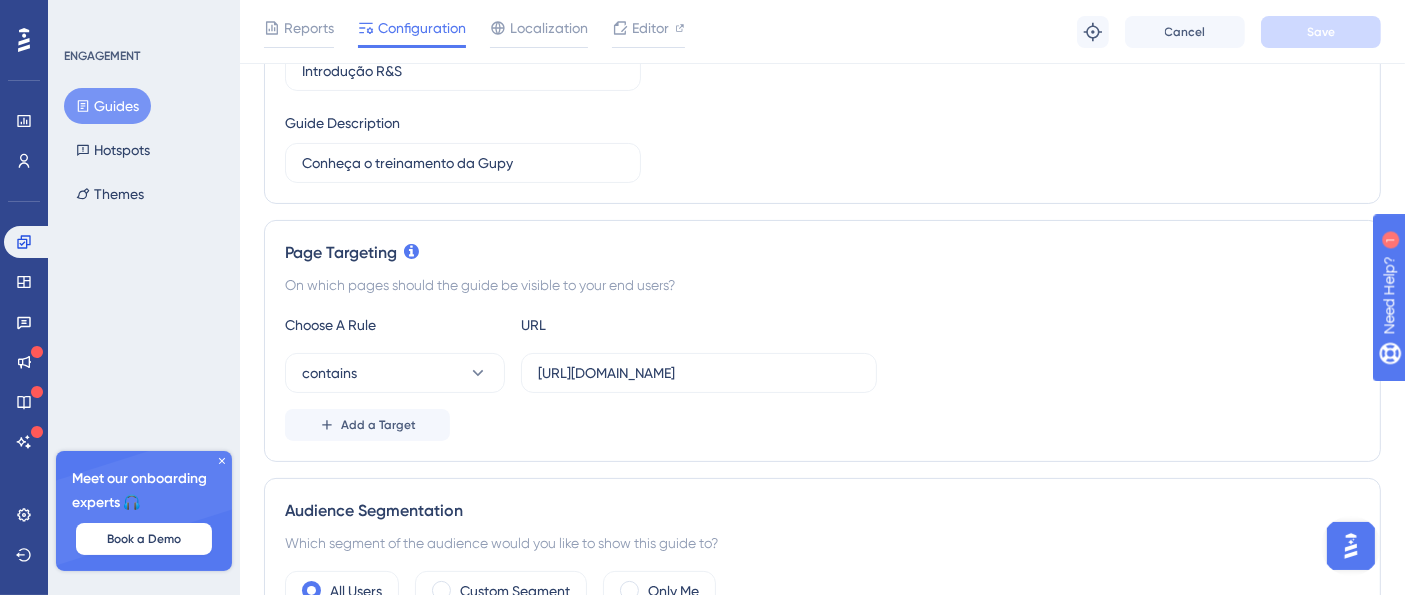 scroll, scrollTop: 333, scrollLeft: 0, axis: vertical 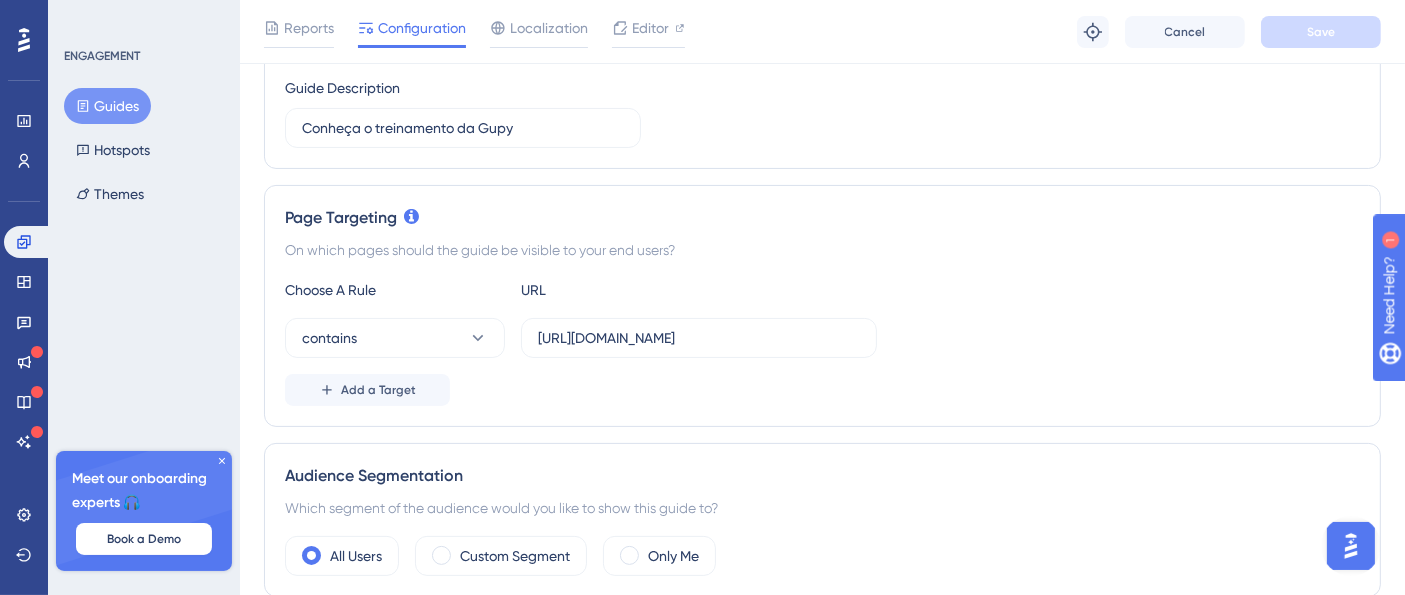 click on "Widgets" at bounding box center [24, 282] 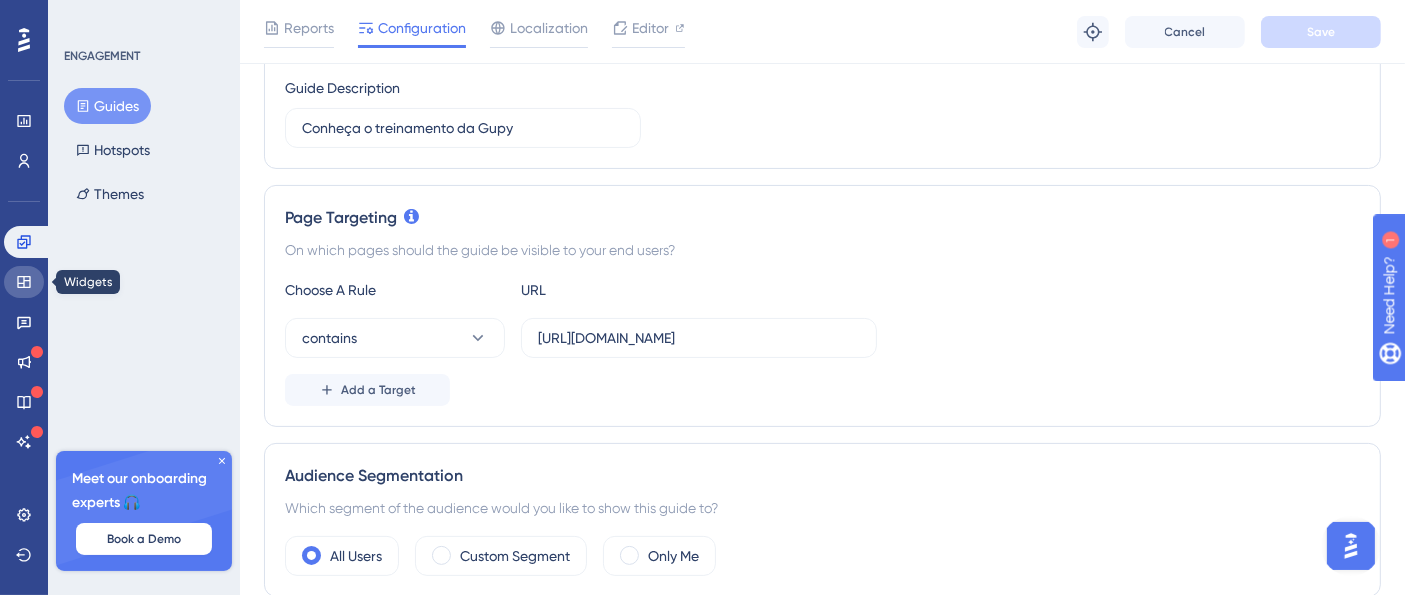 click 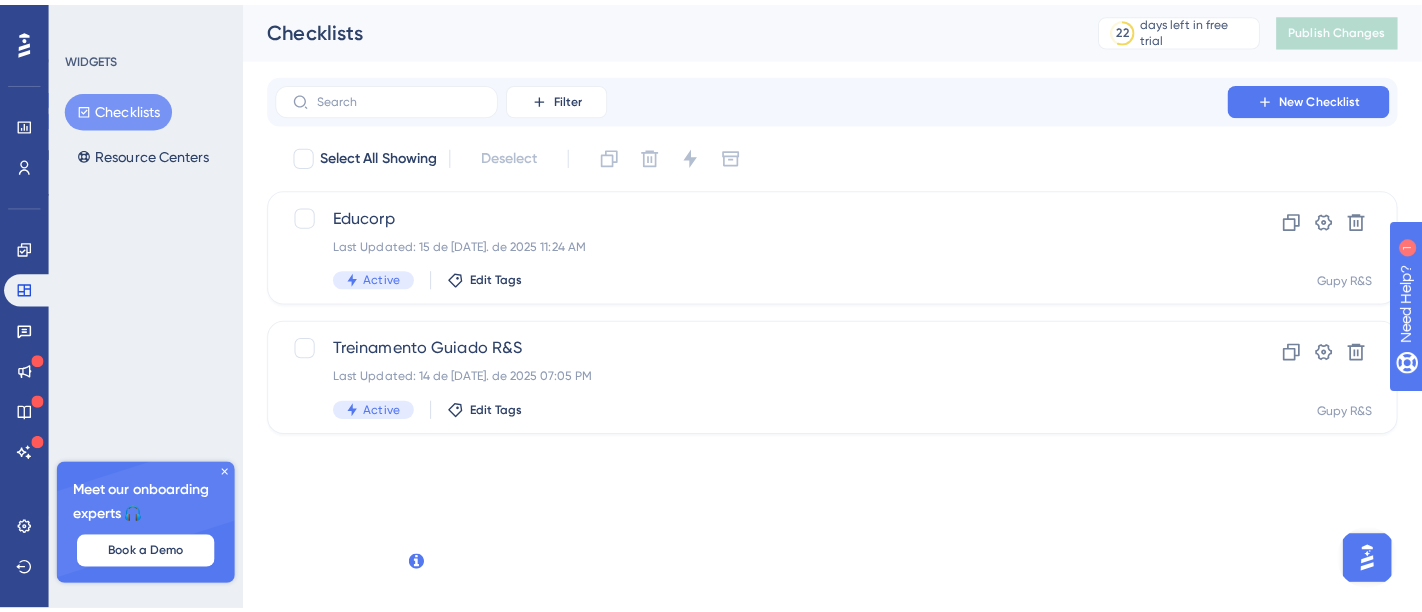 scroll, scrollTop: 0, scrollLeft: 0, axis: both 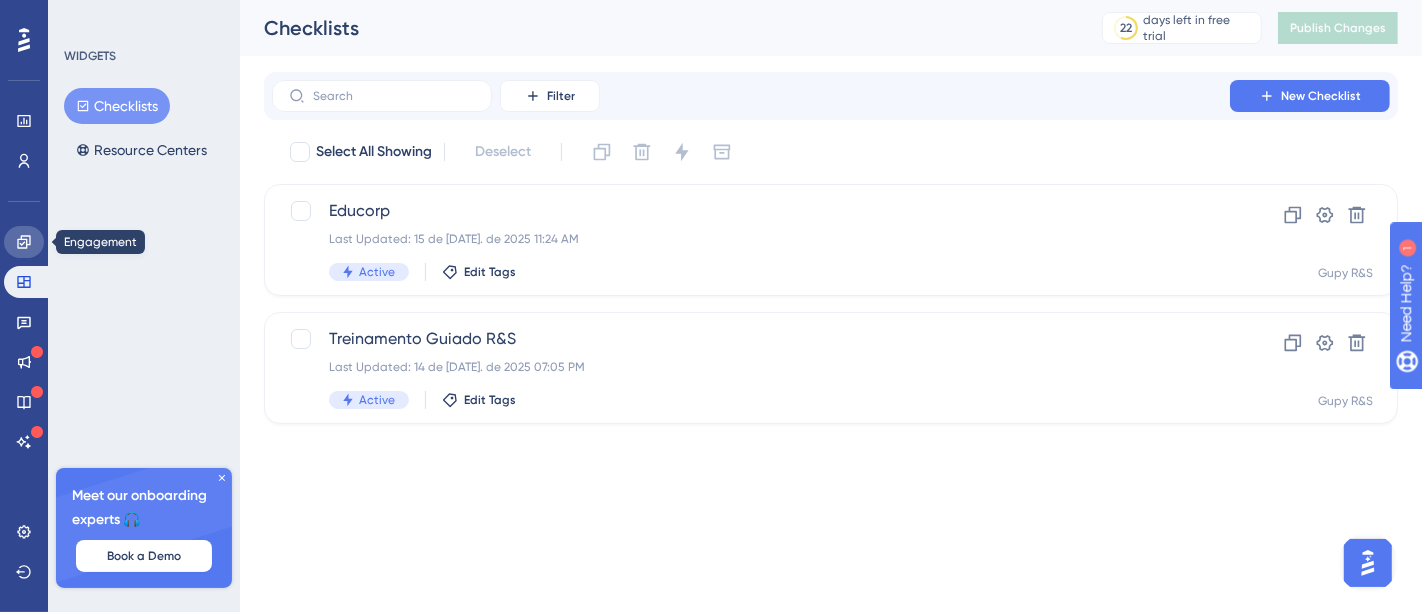 click 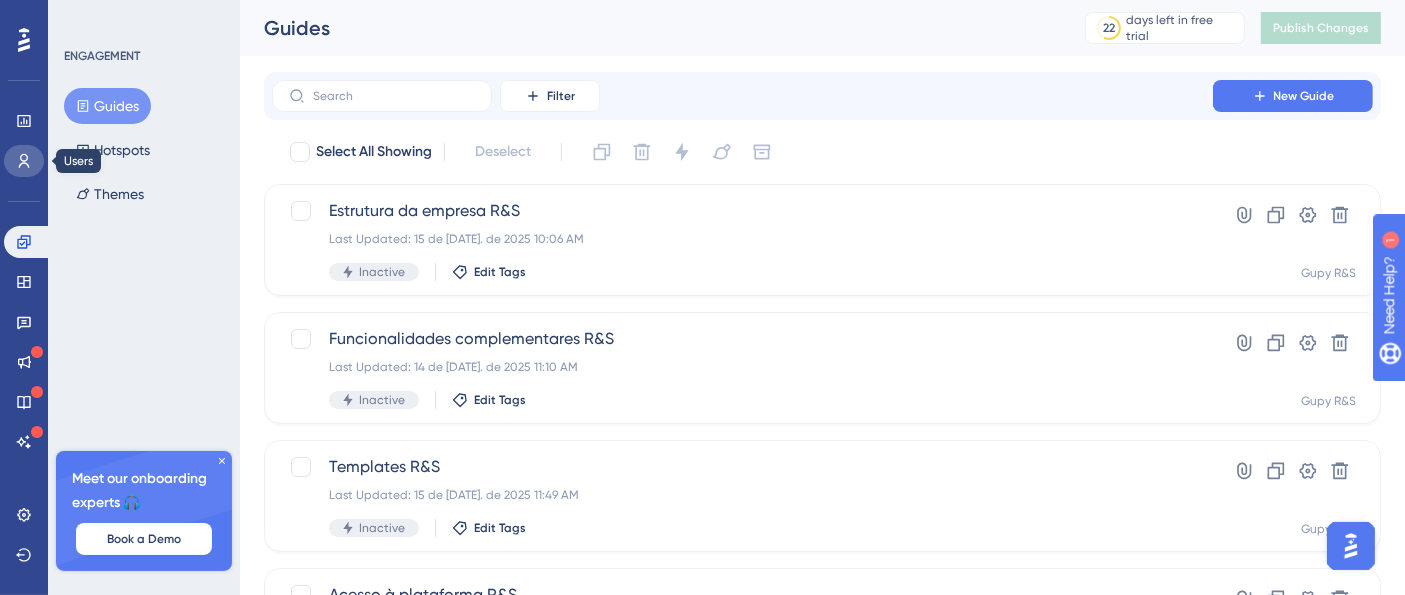 click at bounding box center [24, 161] 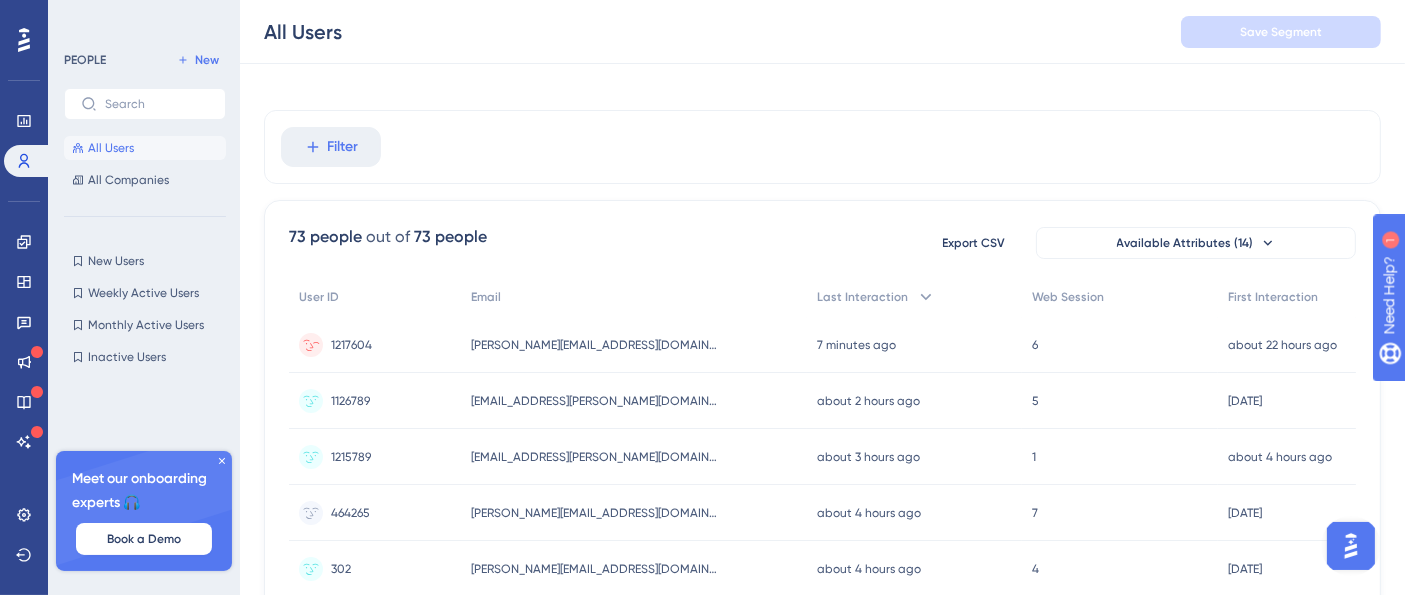 scroll, scrollTop: 0, scrollLeft: 0, axis: both 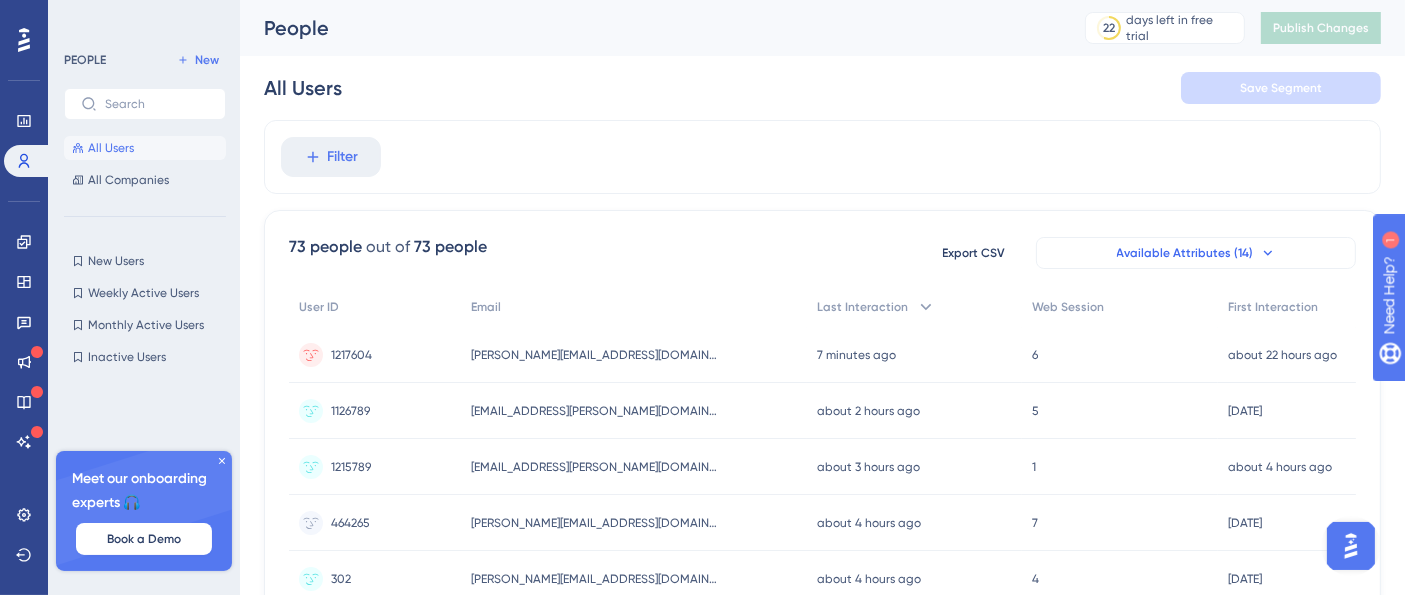 click on "Available Attributes (14)" at bounding box center (1185, 253) 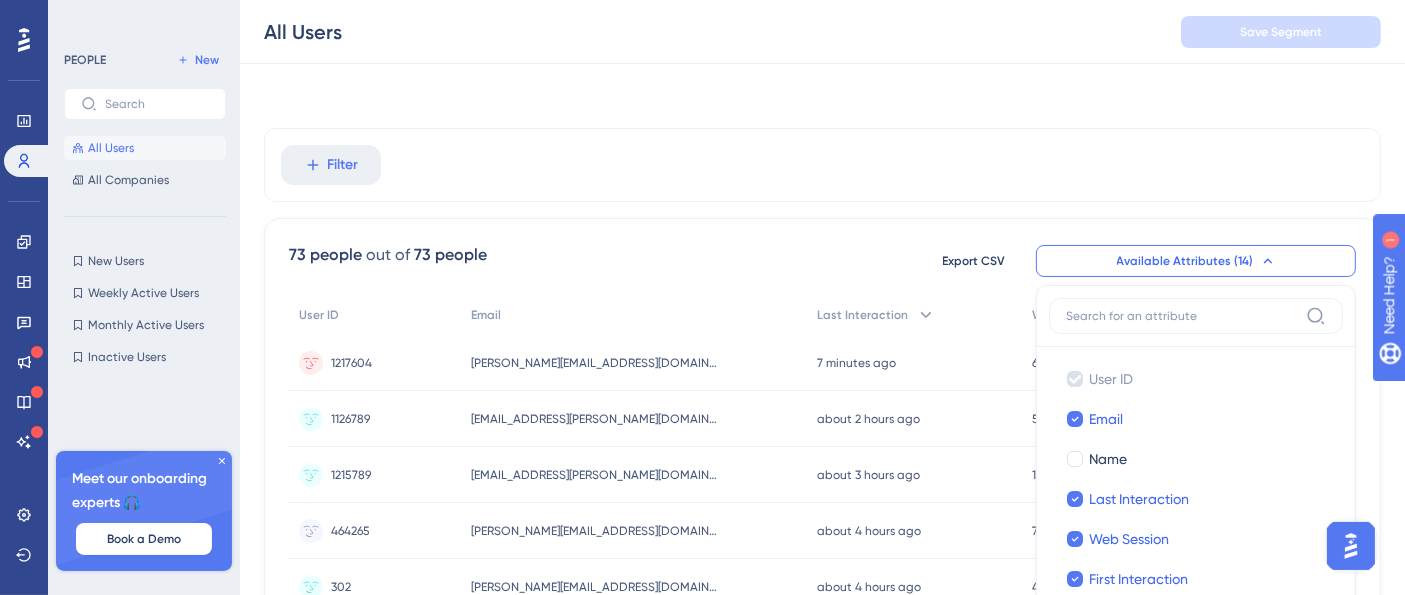 scroll, scrollTop: 187, scrollLeft: 0, axis: vertical 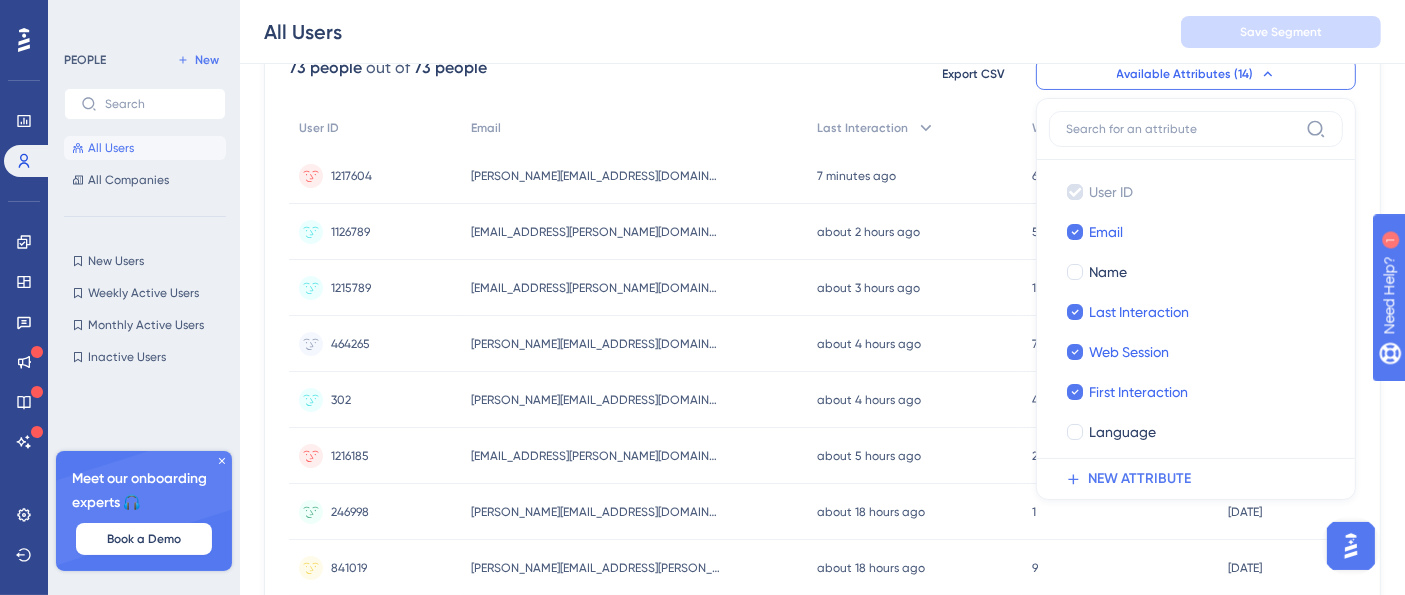 click at bounding box center (1182, 129) 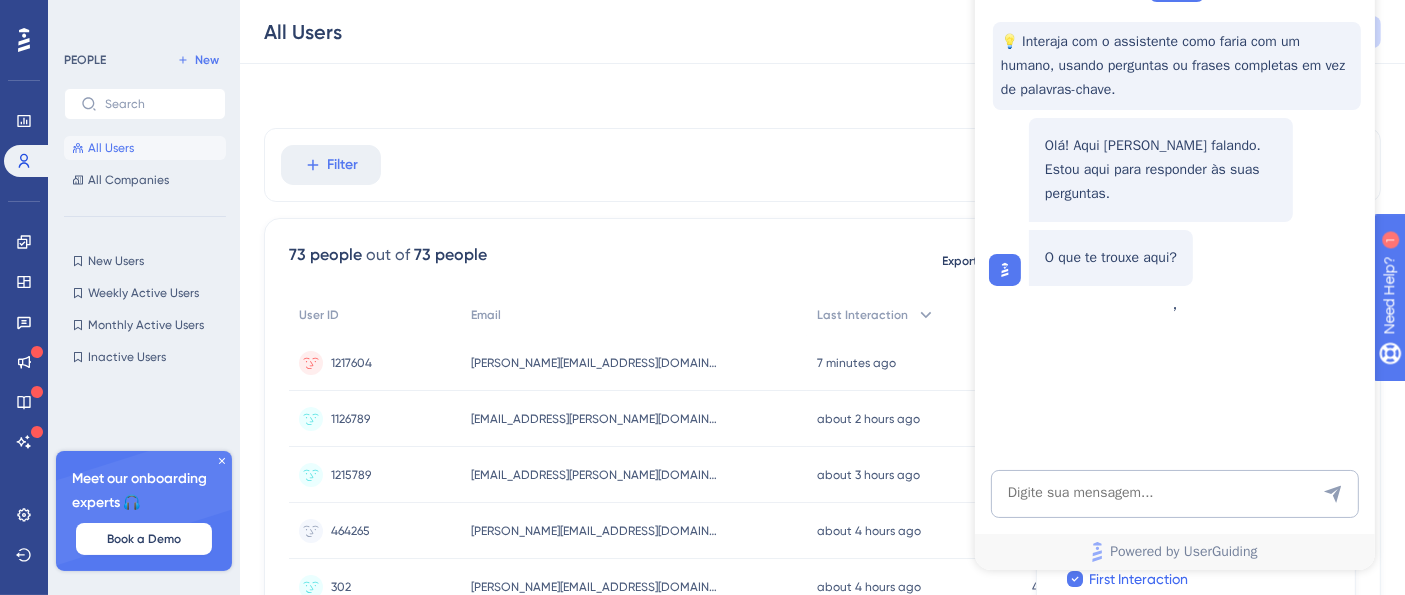 scroll, scrollTop: 444, scrollLeft: 0, axis: vertical 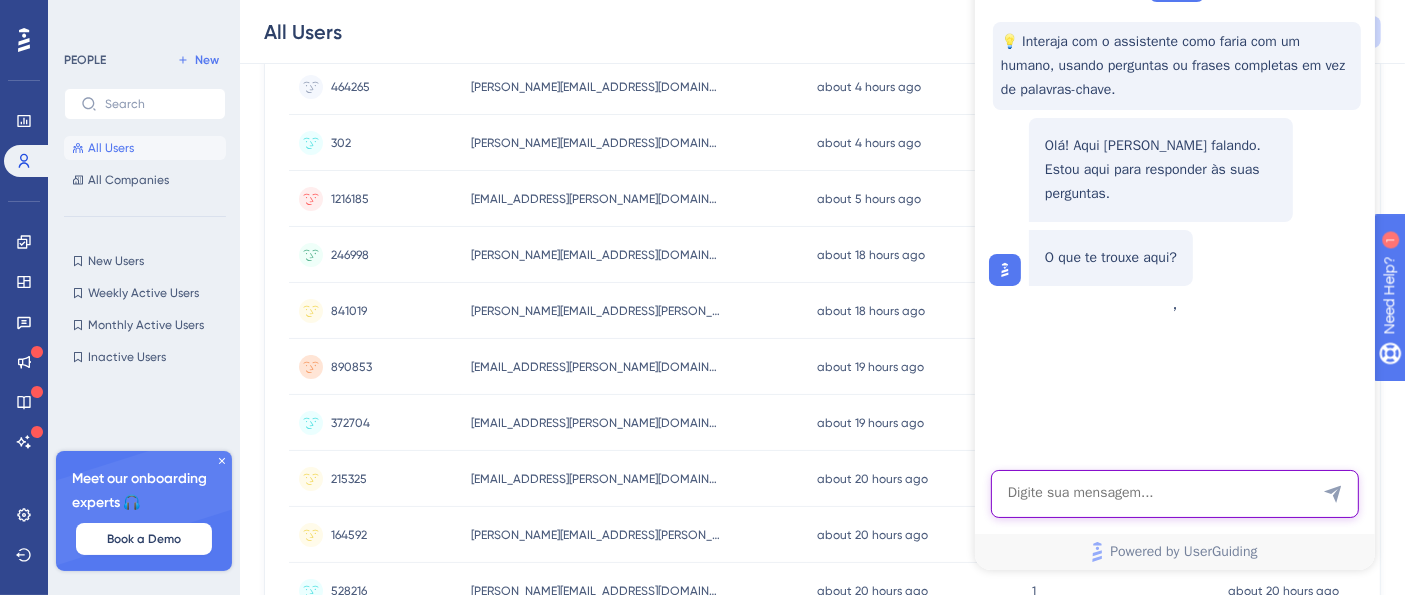 click at bounding box center [1174, 495] 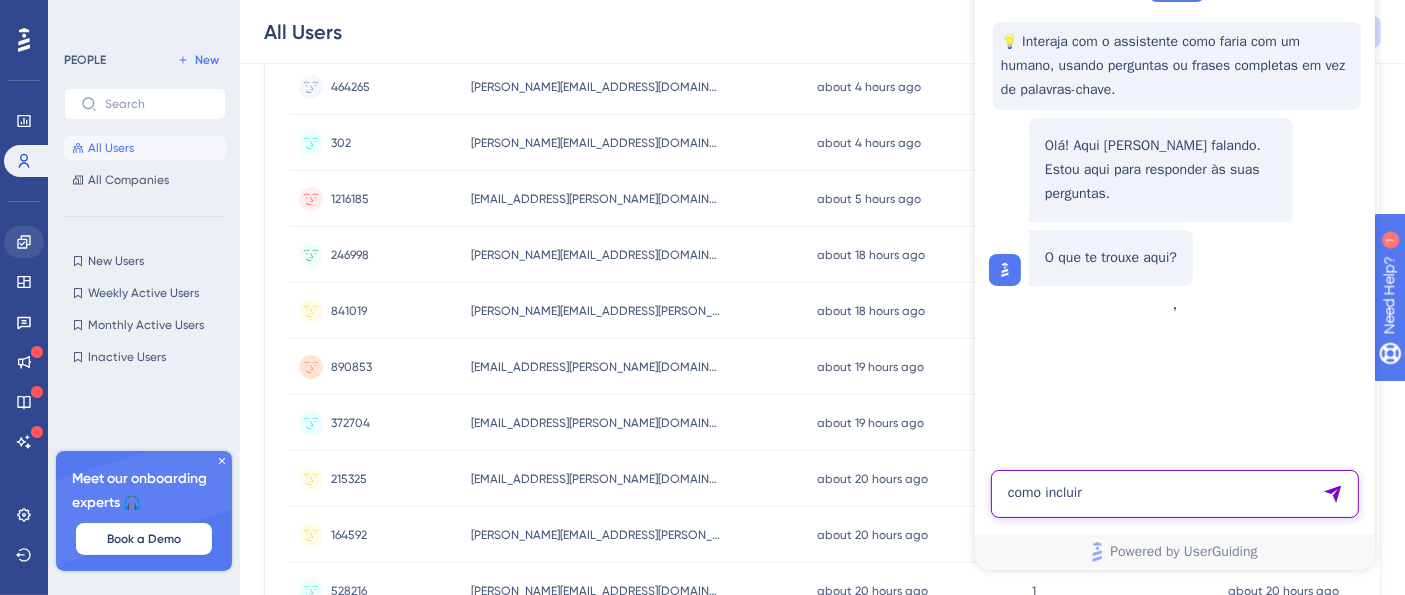 type on "como incluir" 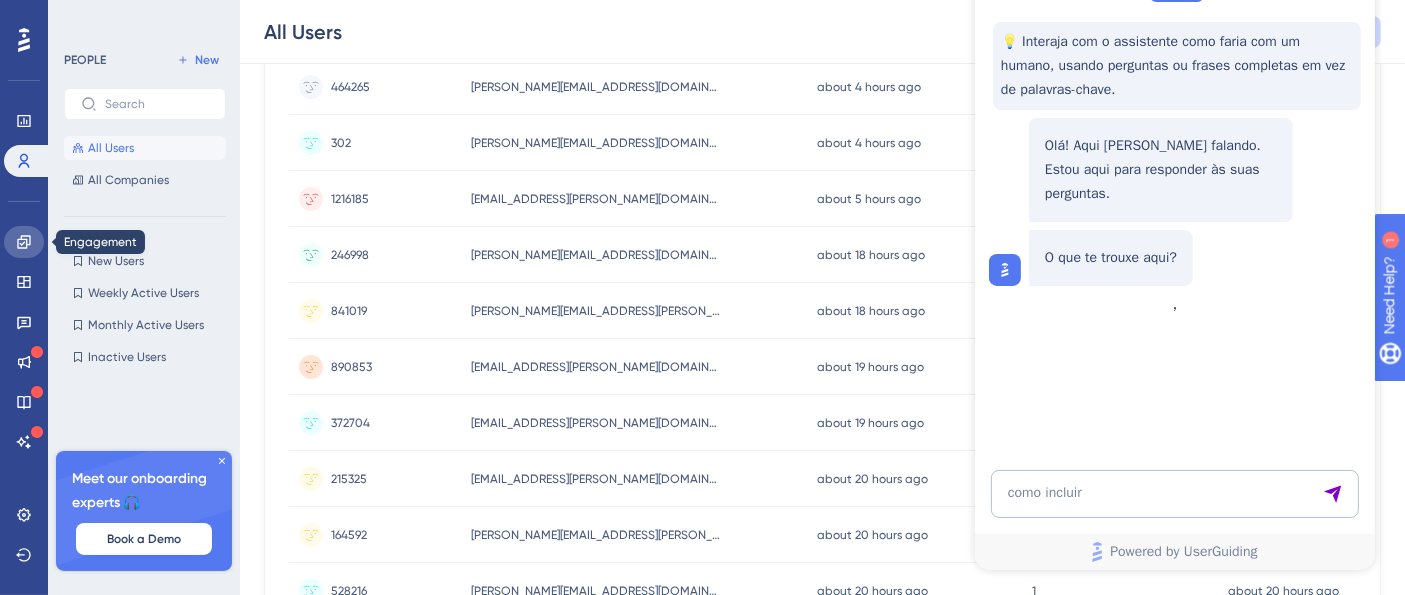 click 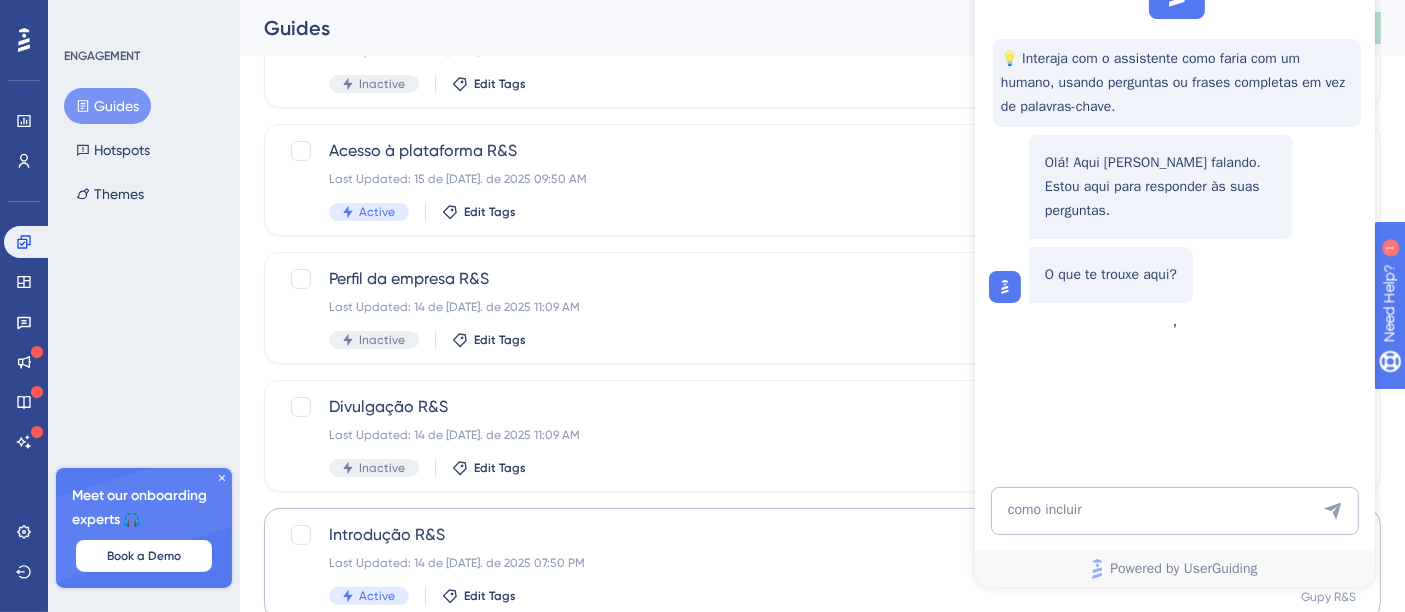 scroll, scrollTop: 642, scrollLeft: 0, axis: vertical 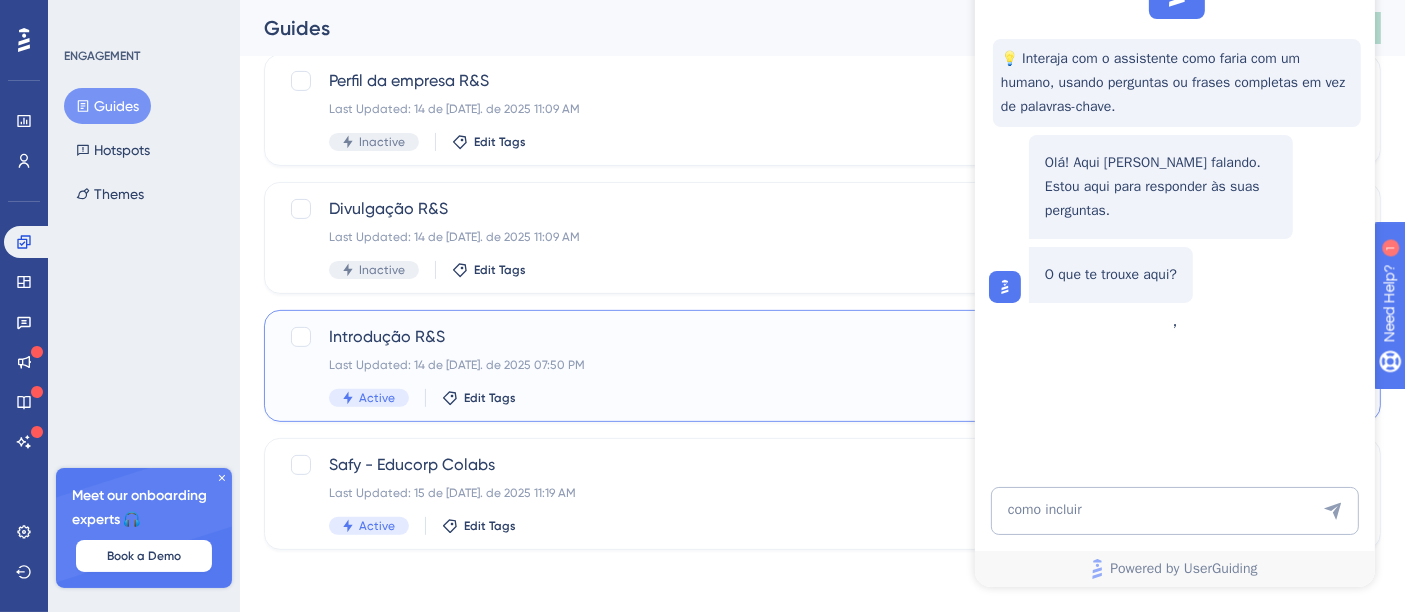 click on "Last Updated: 14 de jul. de 2025 07:50 PM" at bounding box center [742, 365] 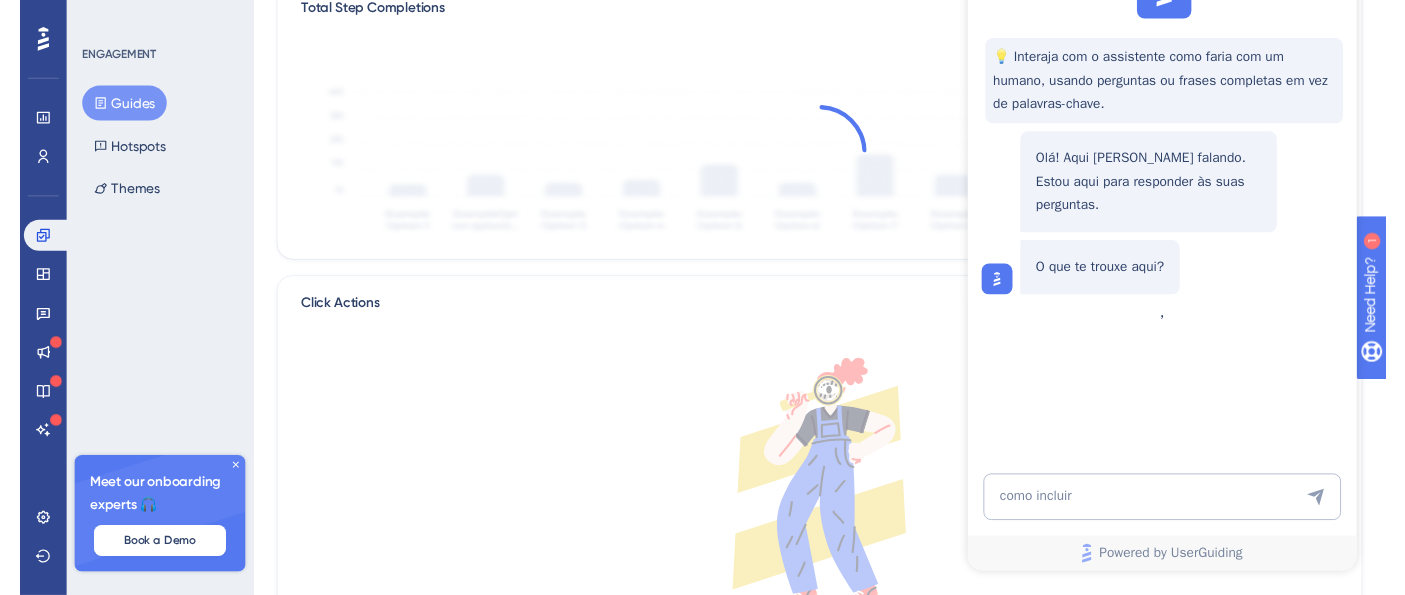 scroll, scrollTop: 0, scrollLeft: 0, axis: both 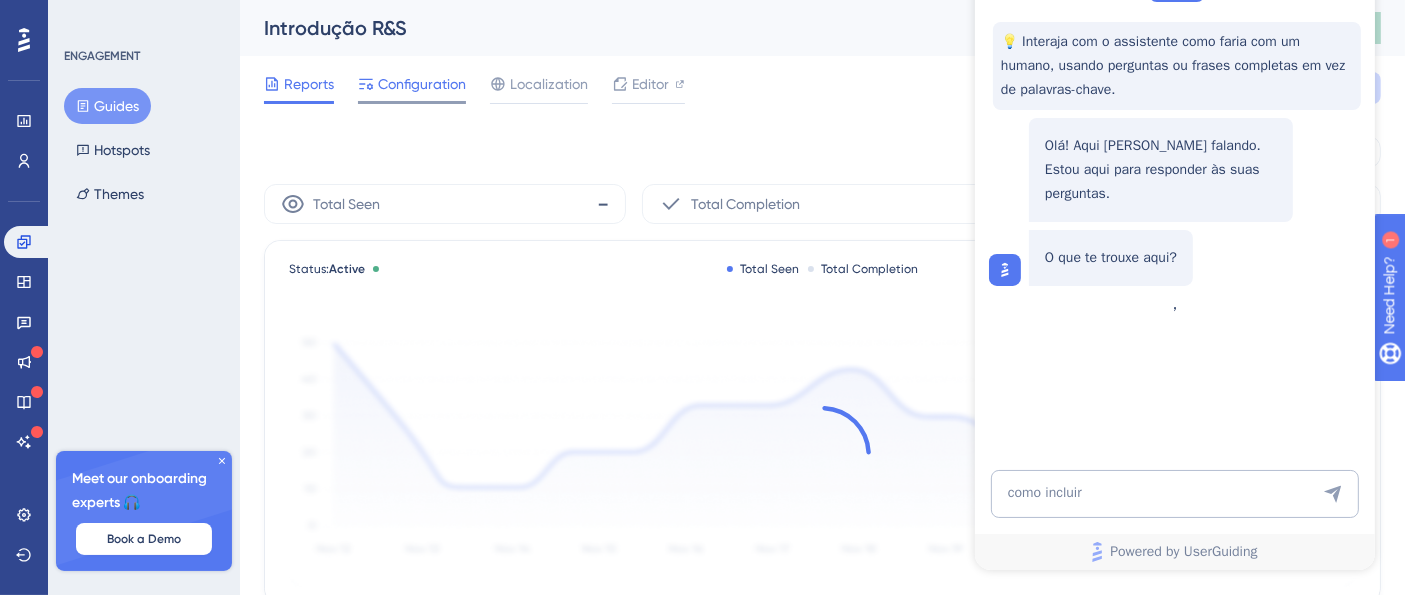click on "Configuration" at bounding box center (422, 84) 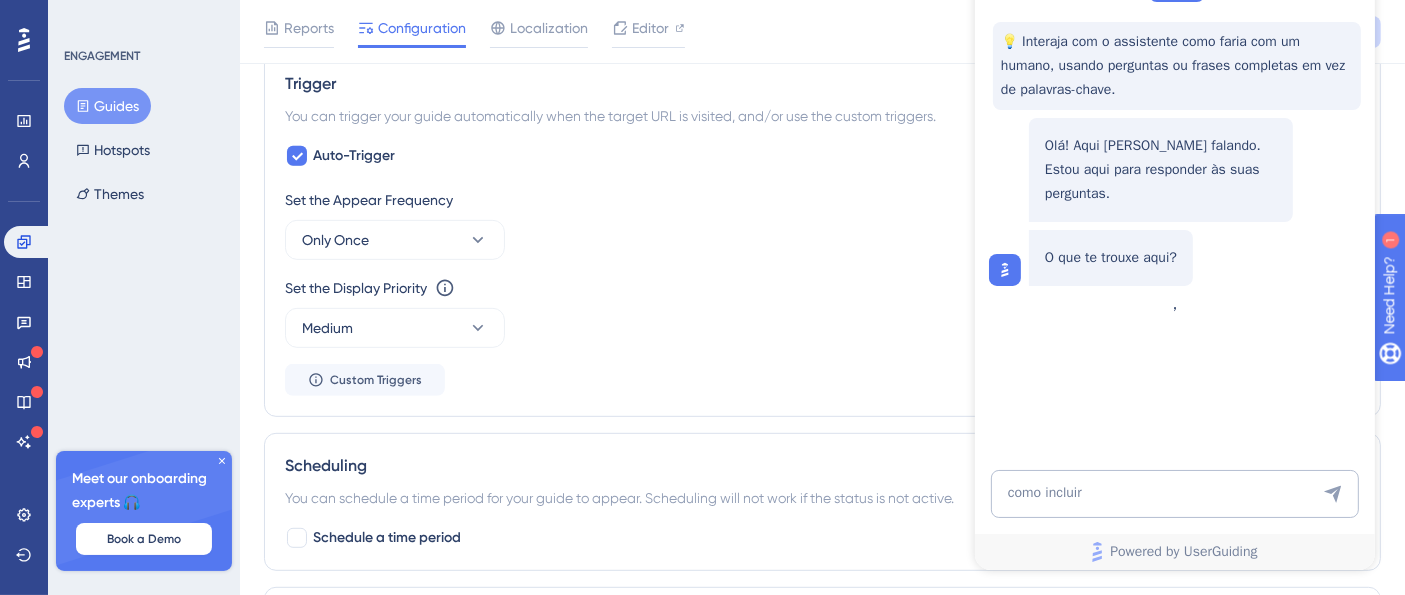 scroll, scrollTop: 1000, scrollLeft: 0, axis: vertical 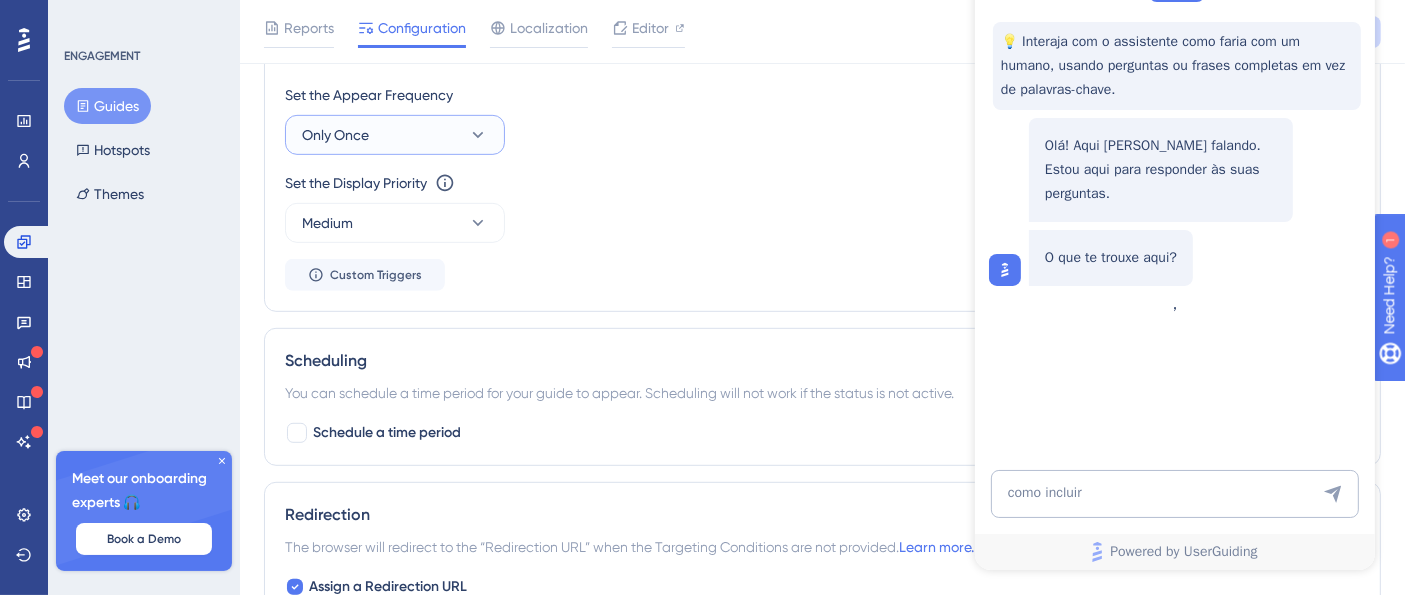 drag, startPoint x: 410, startPoint y: 132, endPoint x: 420, endPoint y: 136, distance: 10.770329 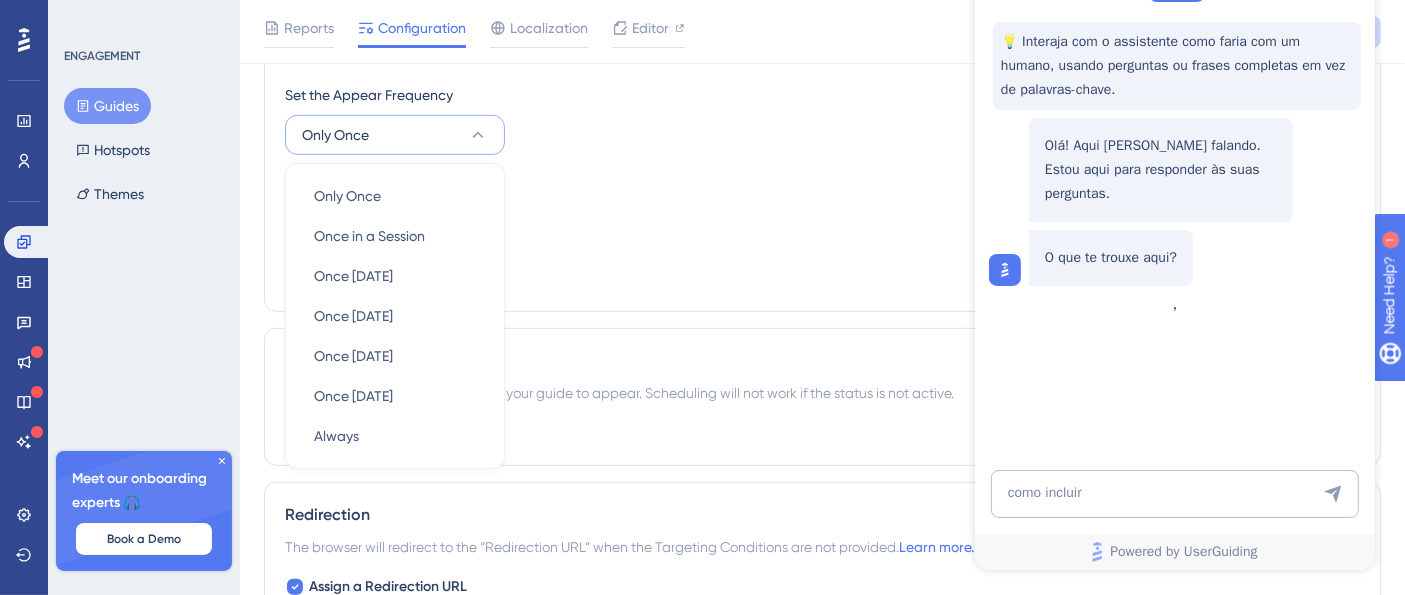 scroll, scrollTop: 1011, scrollLeft: 0, axis: vertical 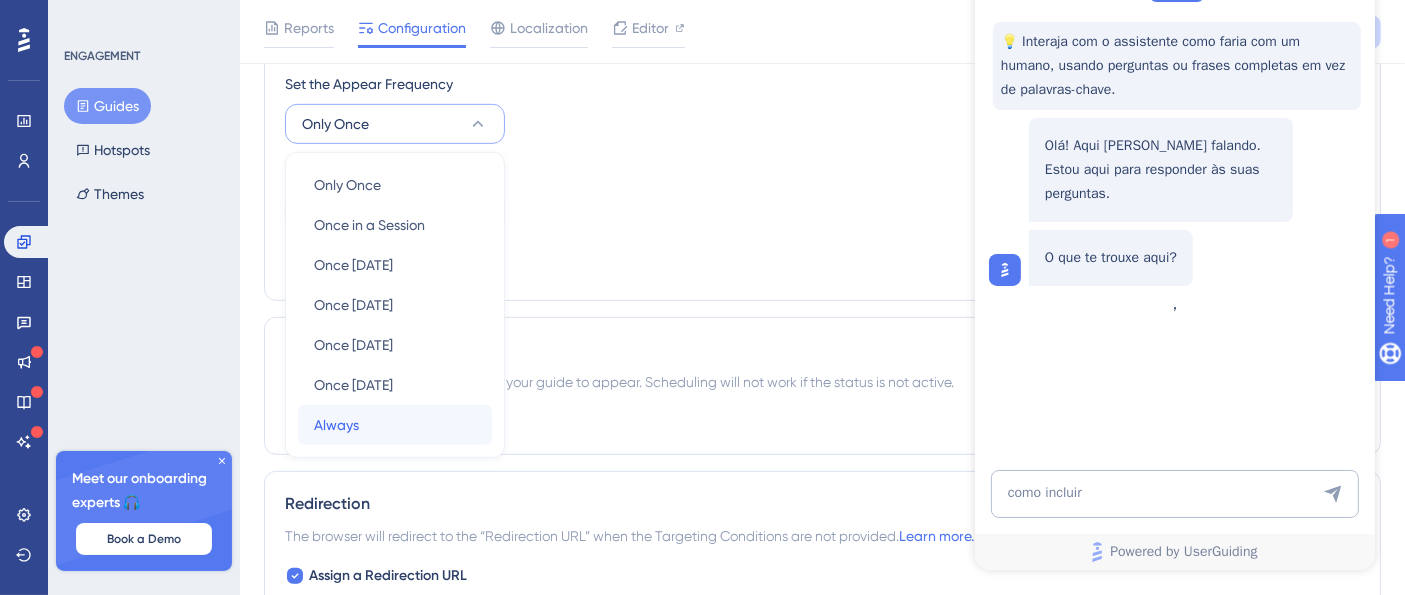 click on "Always Always" at bounding box center [395, 425] 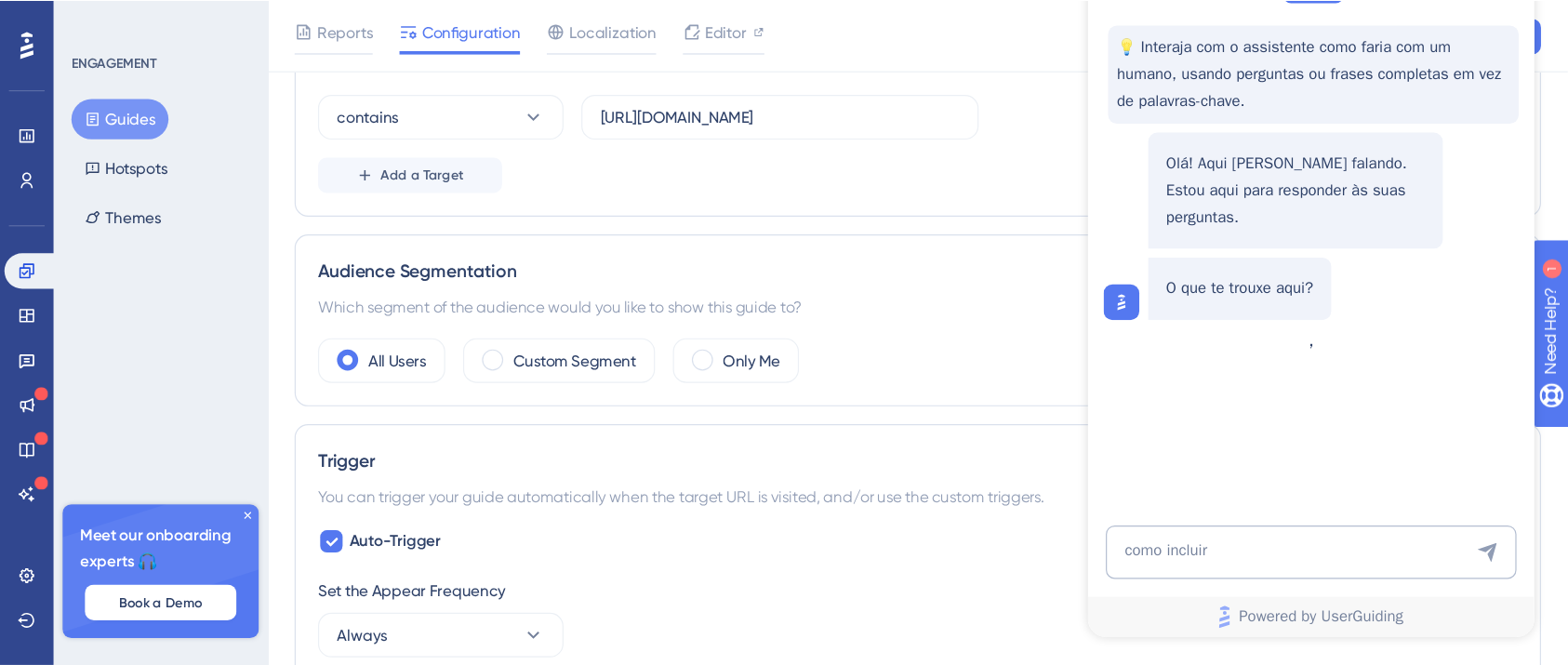 scroll, scrollTop: 0, scrollLeft: 0, axis: both 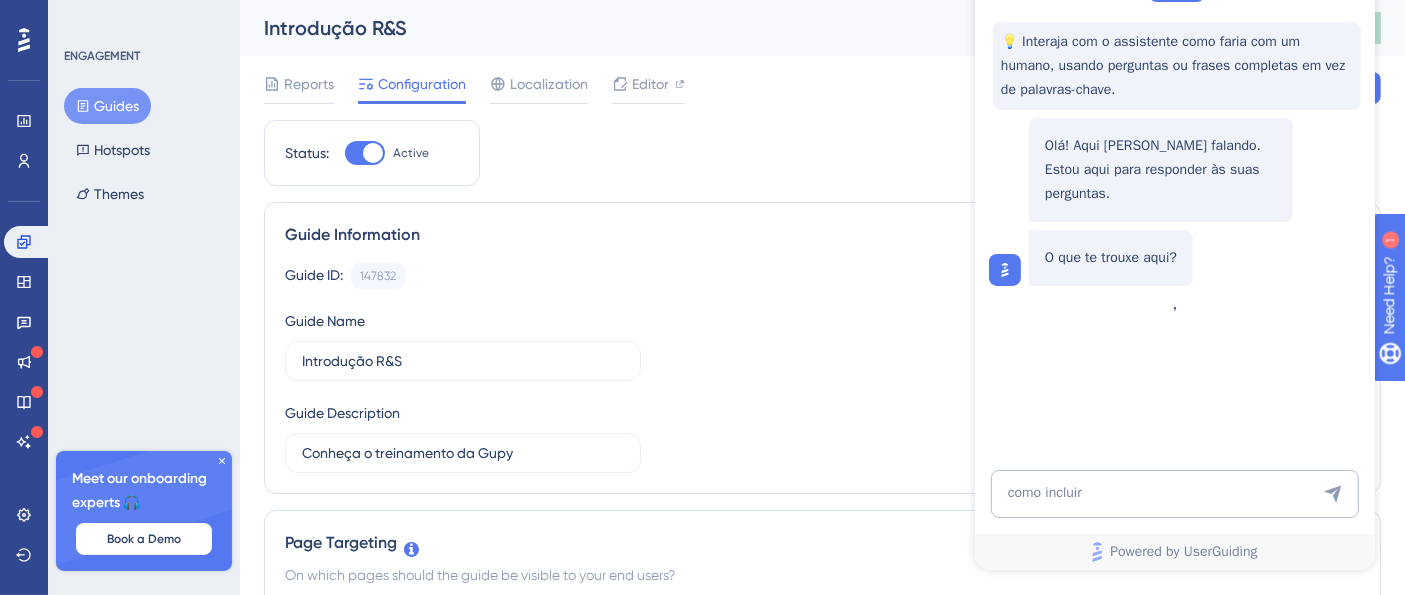 drag, startPoint x: 874, startPoint y: 151, endPoint x: 928, endPoint y: 175, distance: 59.093147 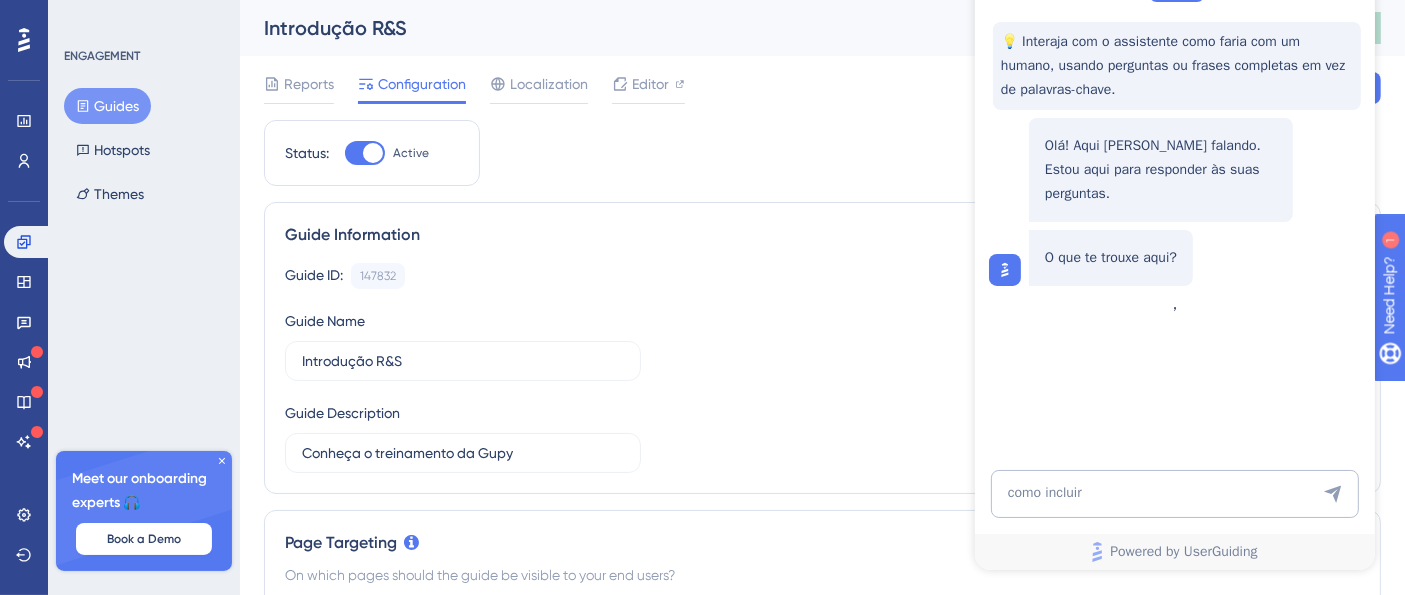 click on "Performance Users Engagement Widgets Feedback Product Updates Knowledge Base AI Assistant Settings Logout ENGAGEMENT Guides Hotspots Themes Meet our onboarding experts 🎧 Book a Demo Upgrade Plan Introdução R&S 22 days left in free trial Click to see  upgrade options Publish Changes Reports Configuration Localization Editor Troubleshoot Cancel Save Status: Active Guide Information Guide ID: 147832 Copy Guide Name Introdução R&S Guide Description Conheça o treinamento da Gupy Page Targeting
On which pages should the guide be visible to your end users?
Choose A Rule URL contains https://demo-is.gupy.io/companies/ Add a Target Audience Segmentation Which segment of the audience would you like to show this guide to? All Users Custom Segment Only Me Trigger You can trigger your guide automatically when the target URL is visited,
and/or use the custom triggers. Auto-Trigger Set the Appear Frequency Always Stop Trigger Never When the user sees the guide 10 times When the user completes the guide" at bounding box center (822, 1149) 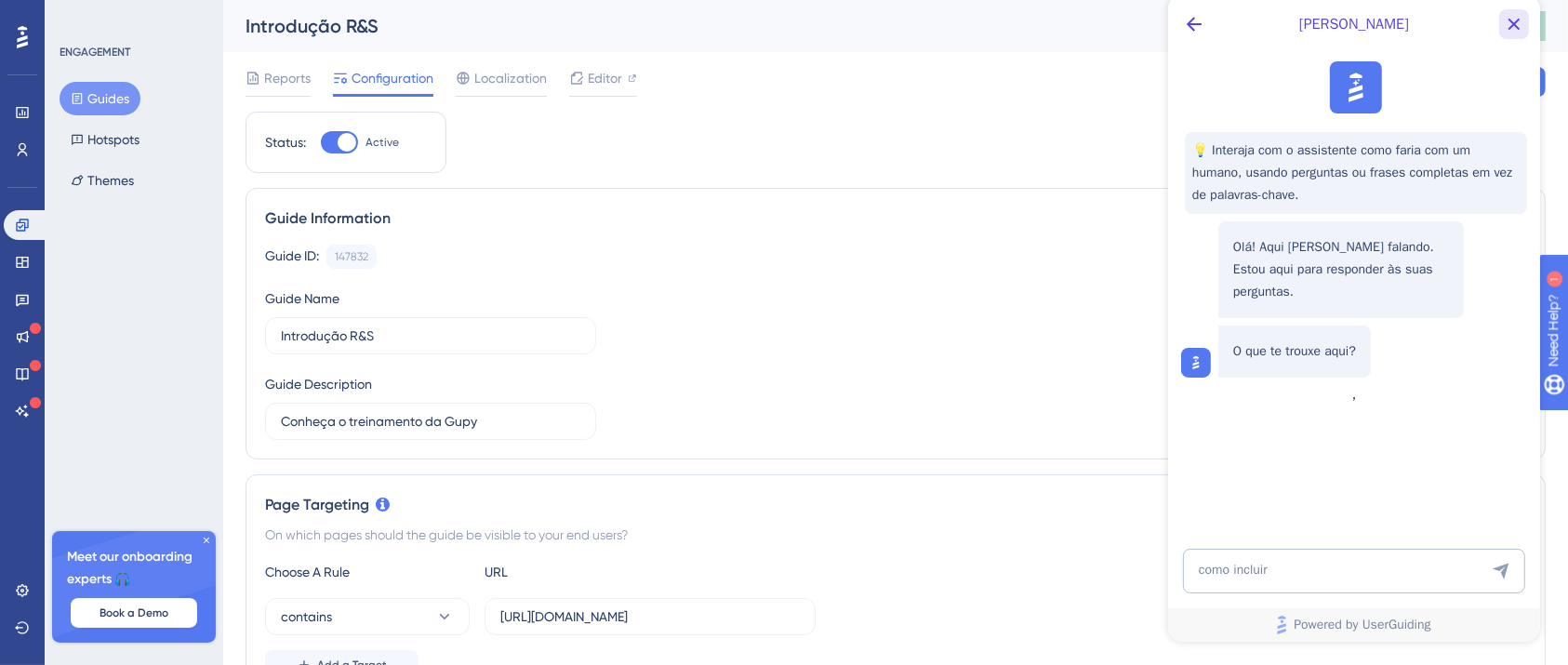 click 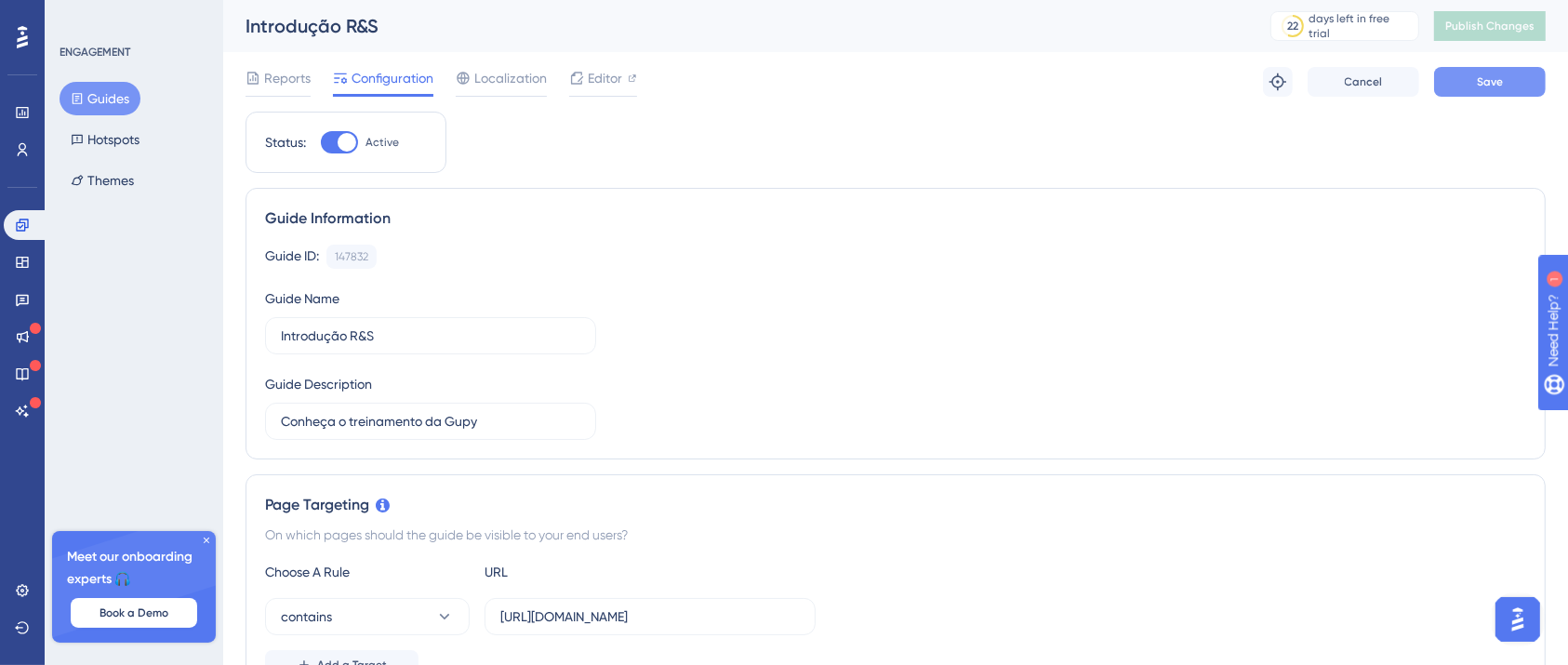 scroll, scrollTop: 0, scrollLeft: 0, axis: both 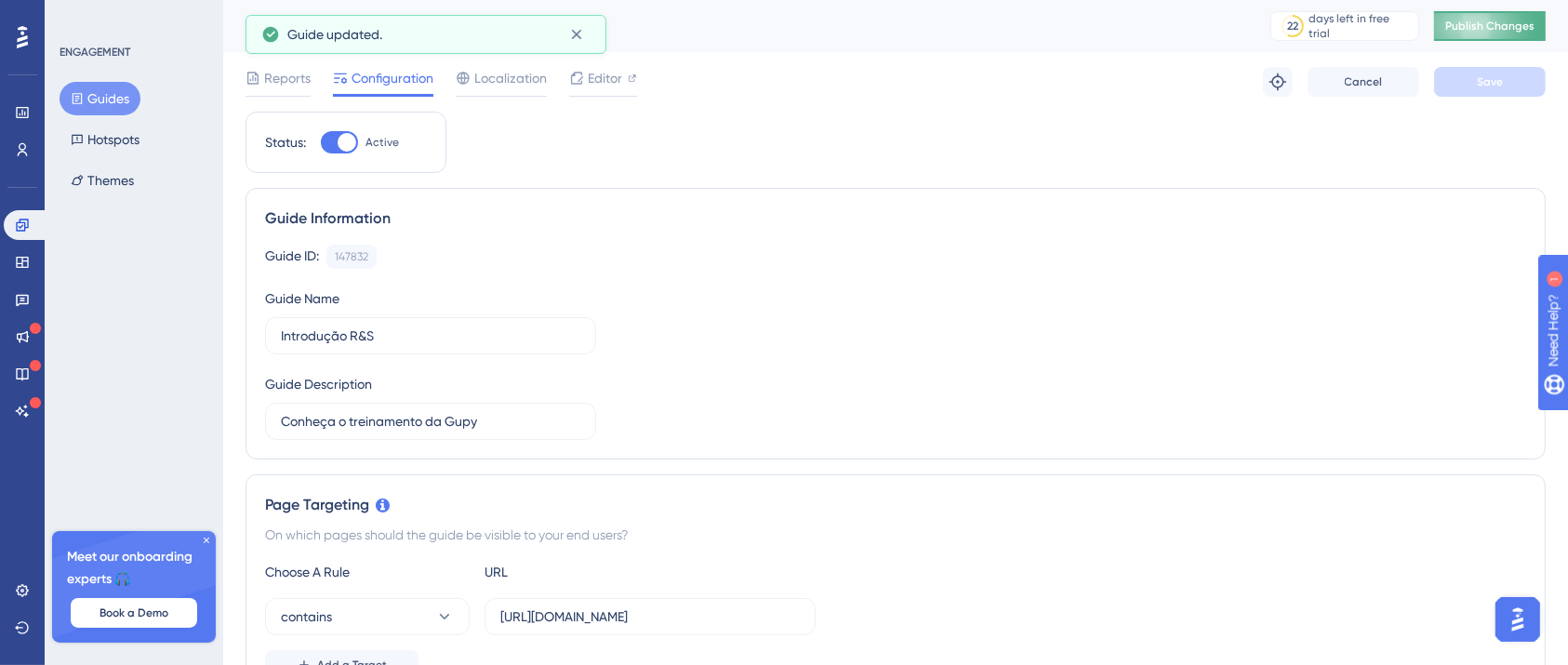click on "Publish Changes" at bounding box center (1490, 26) 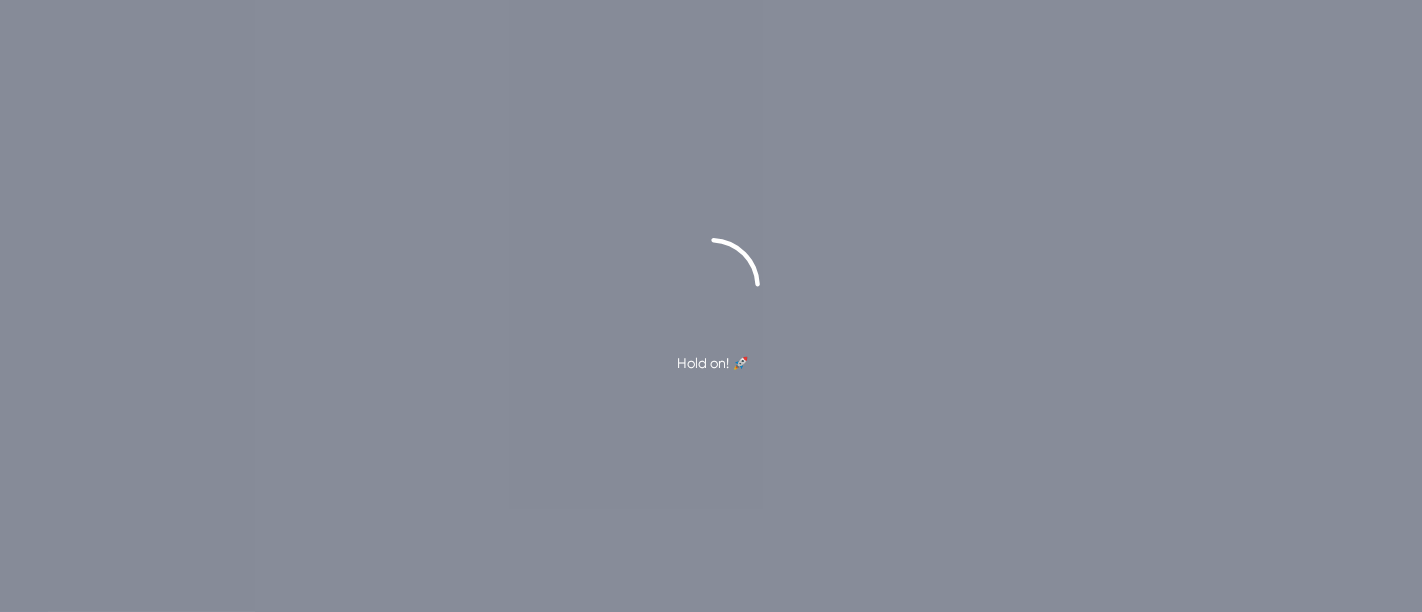 scroll, scrollTop: 0, scrollLeft: 0, axis: both 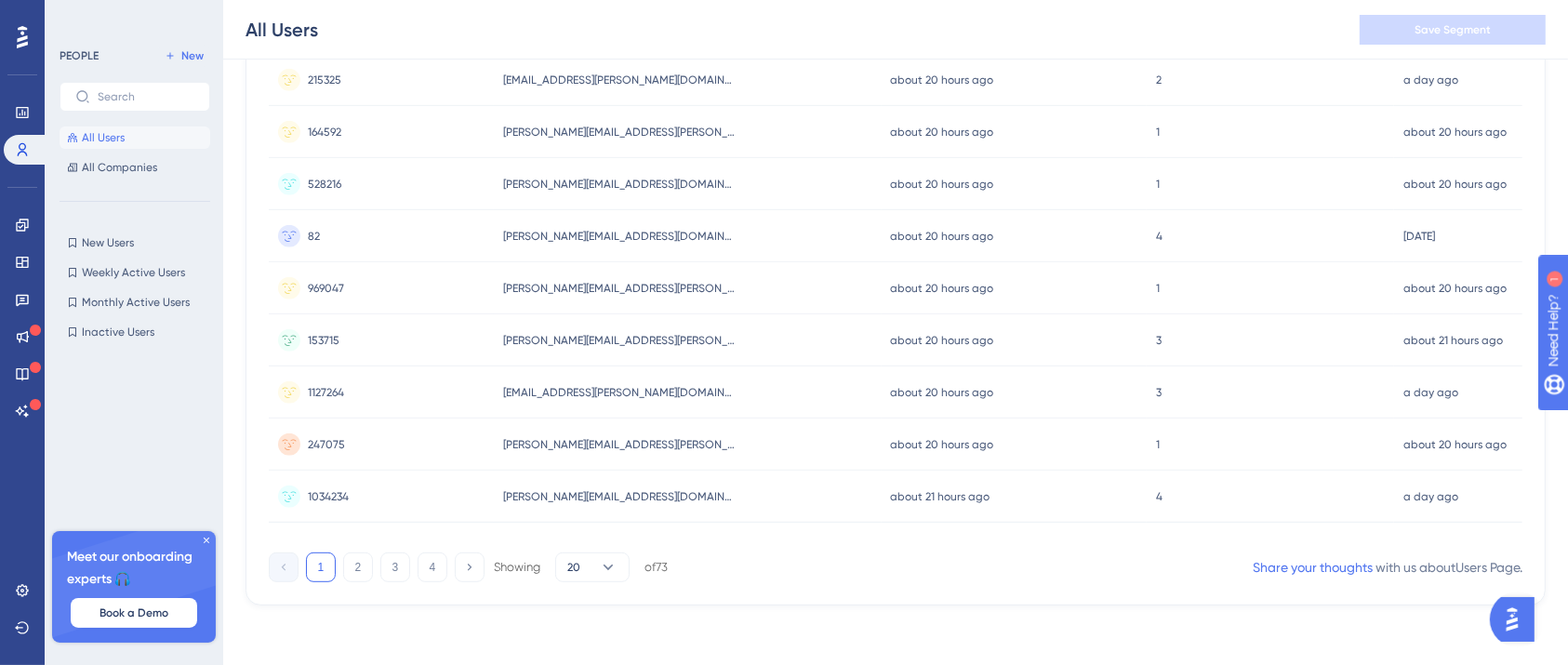 click on "PEOPLE New All Users All Companies" at bounding box center [135, 112] 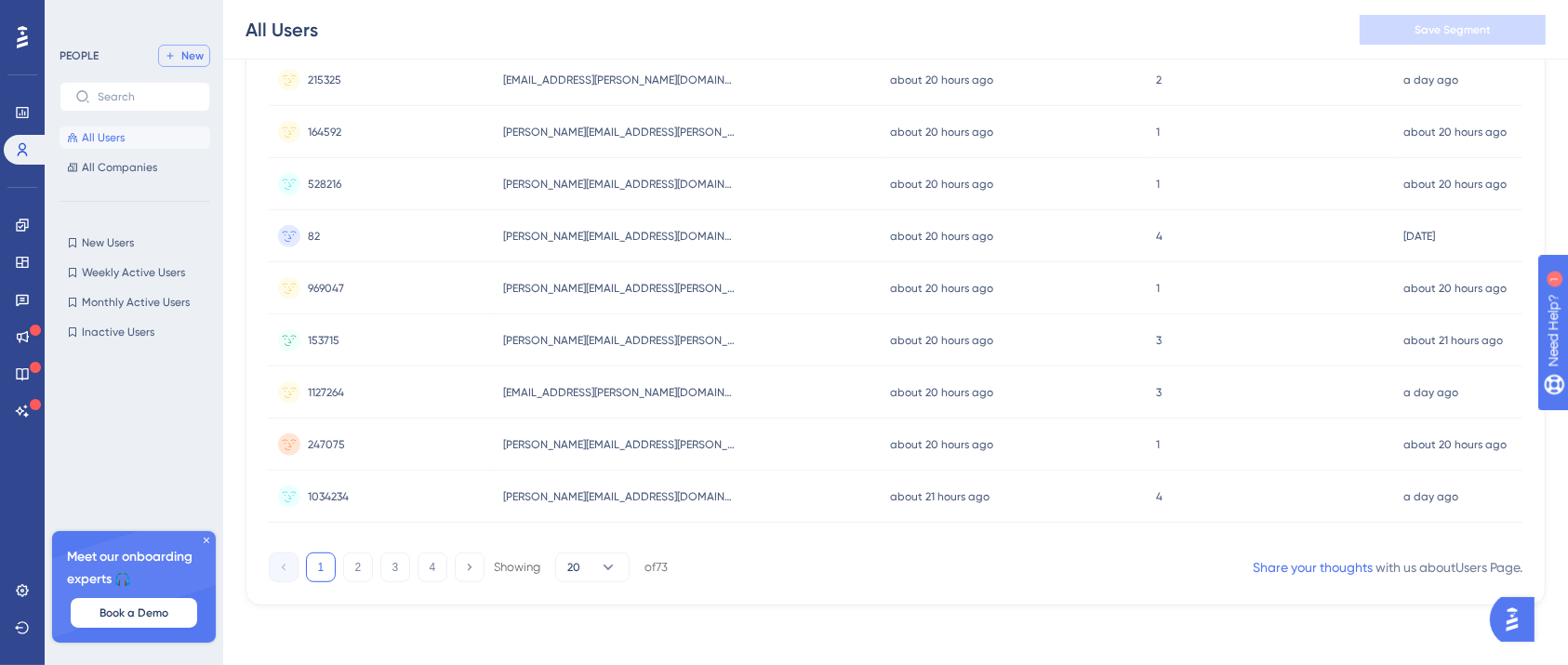 click on "New" at bounding box center [193, 56] 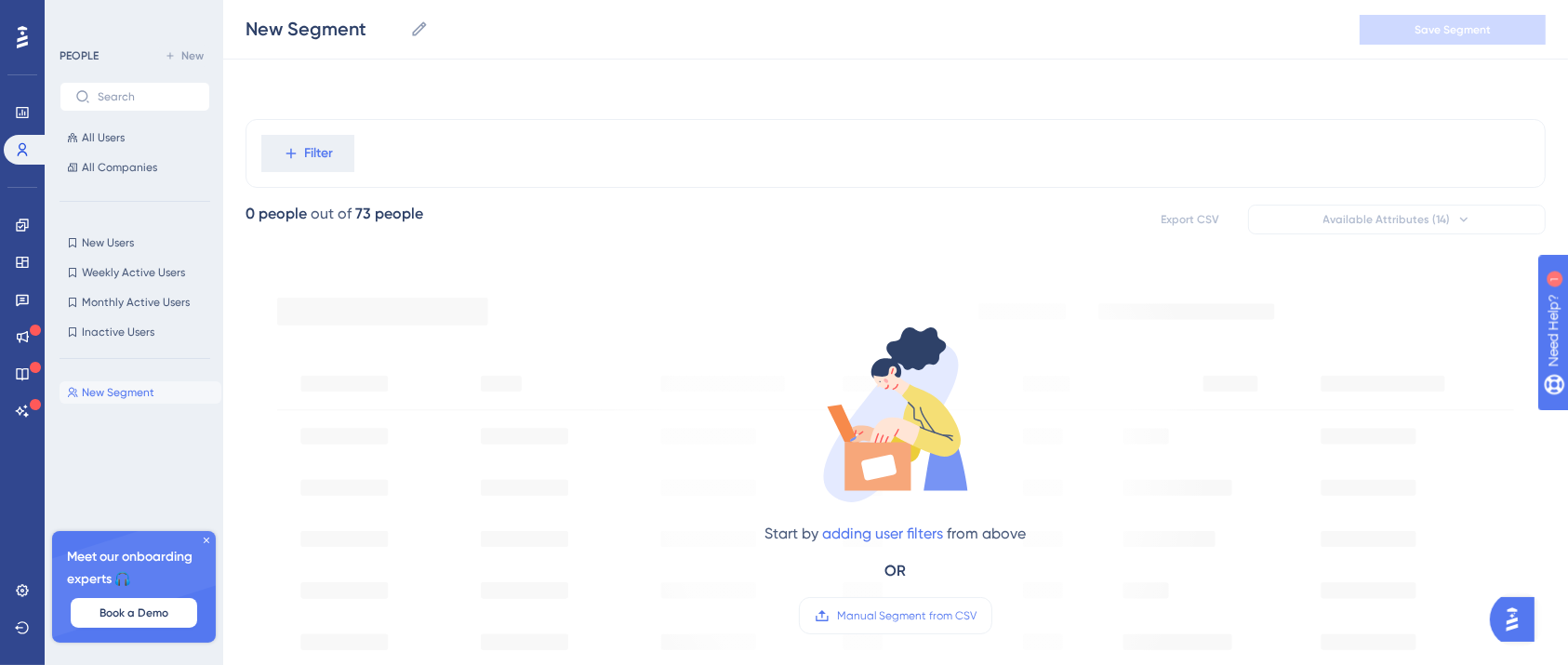 scroll, scrollTop: 0, scrollLeft: 0, axis: both 